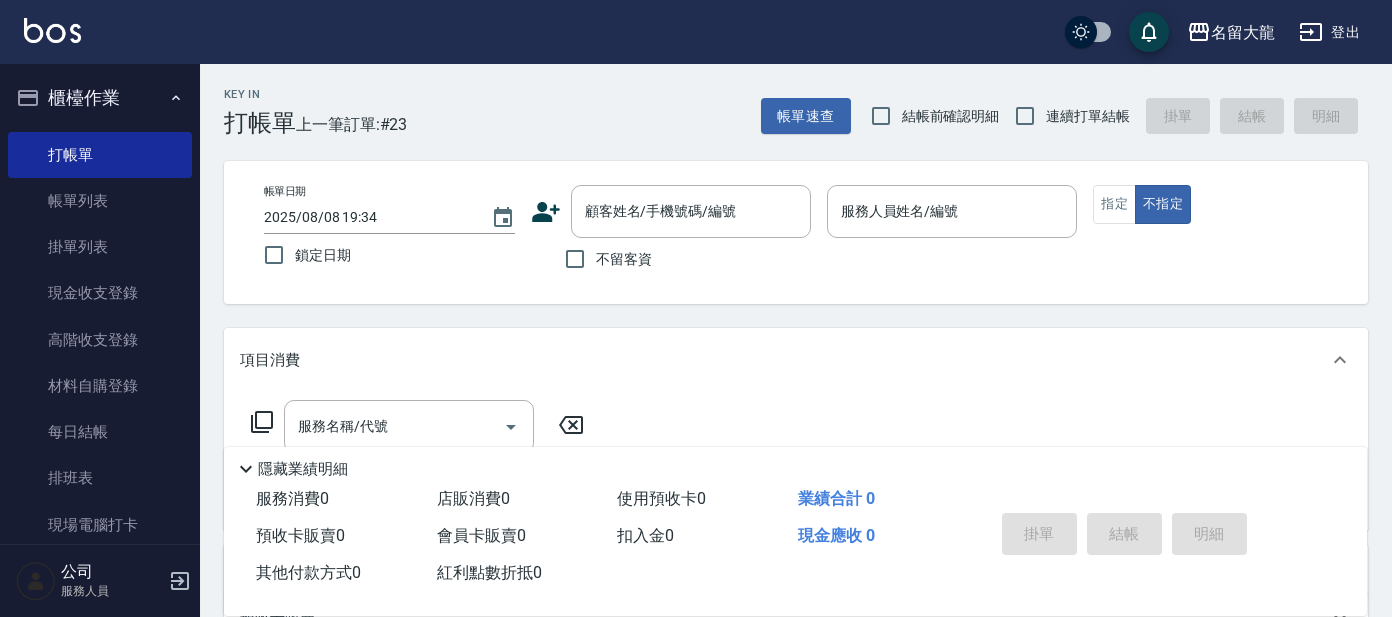 scroll, scrollTop: 0, scrollLeft: 0, axis: both 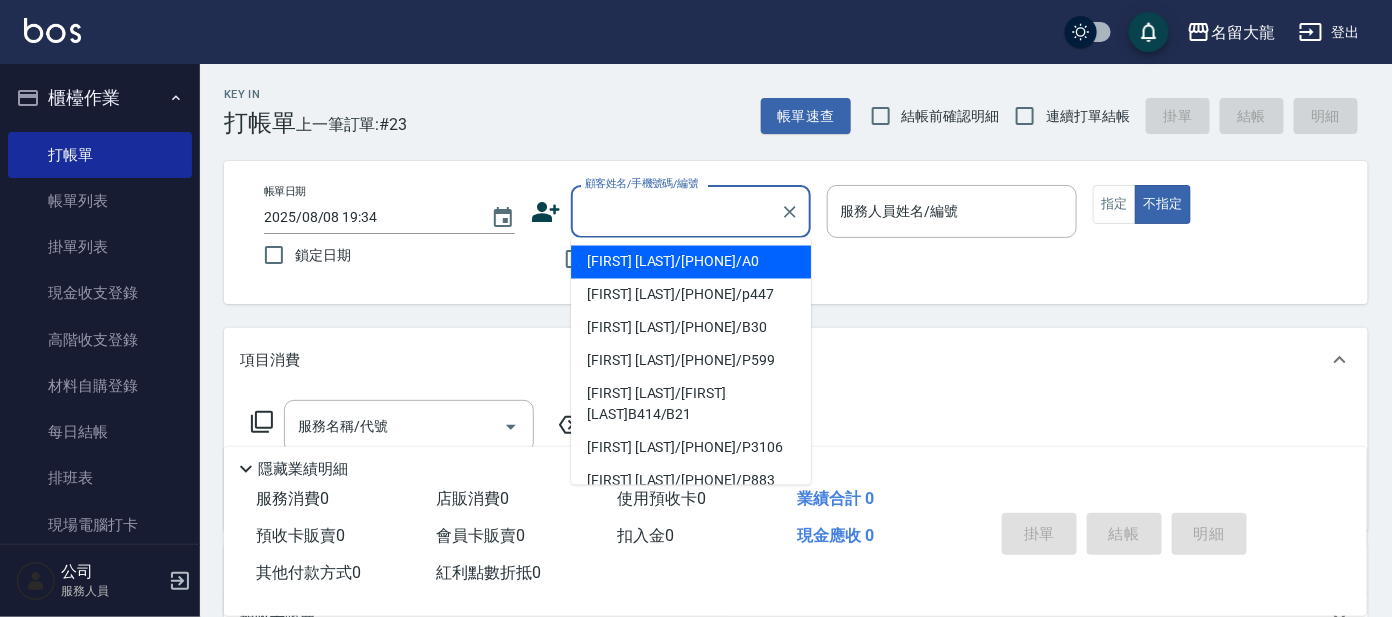 click on "顧客姓名/手機號碼/編號" at bounding box center (676, 211) 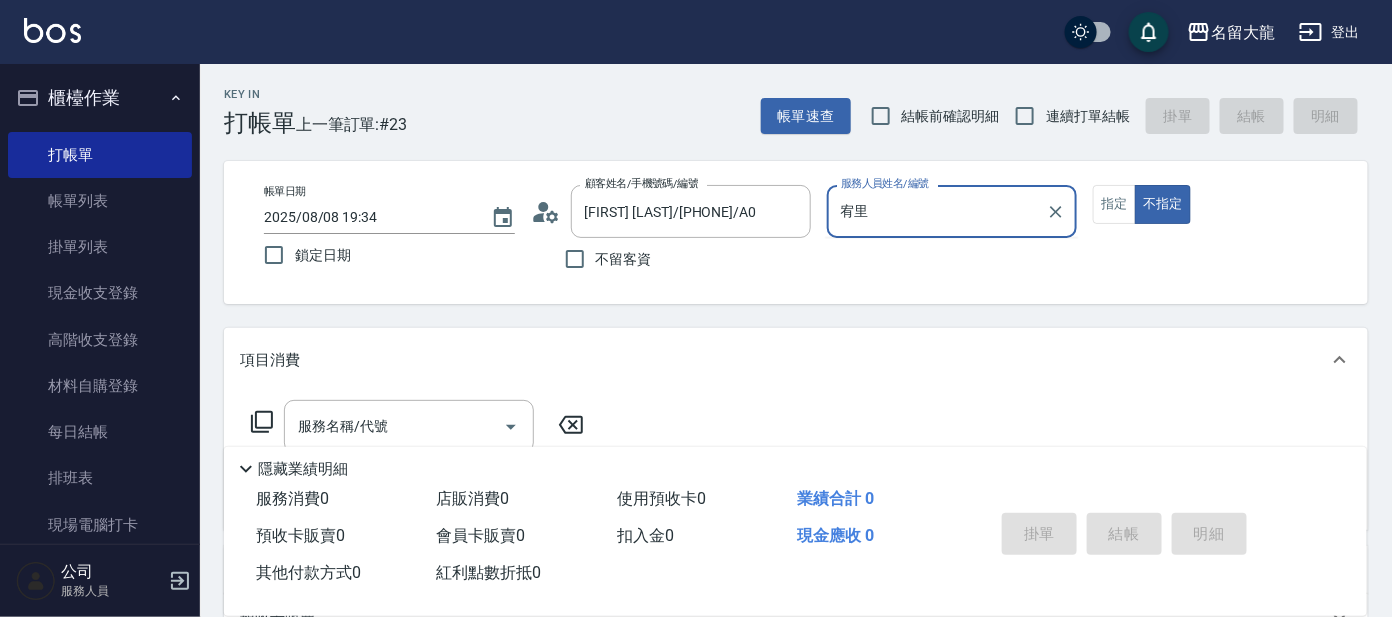 type on "宥" 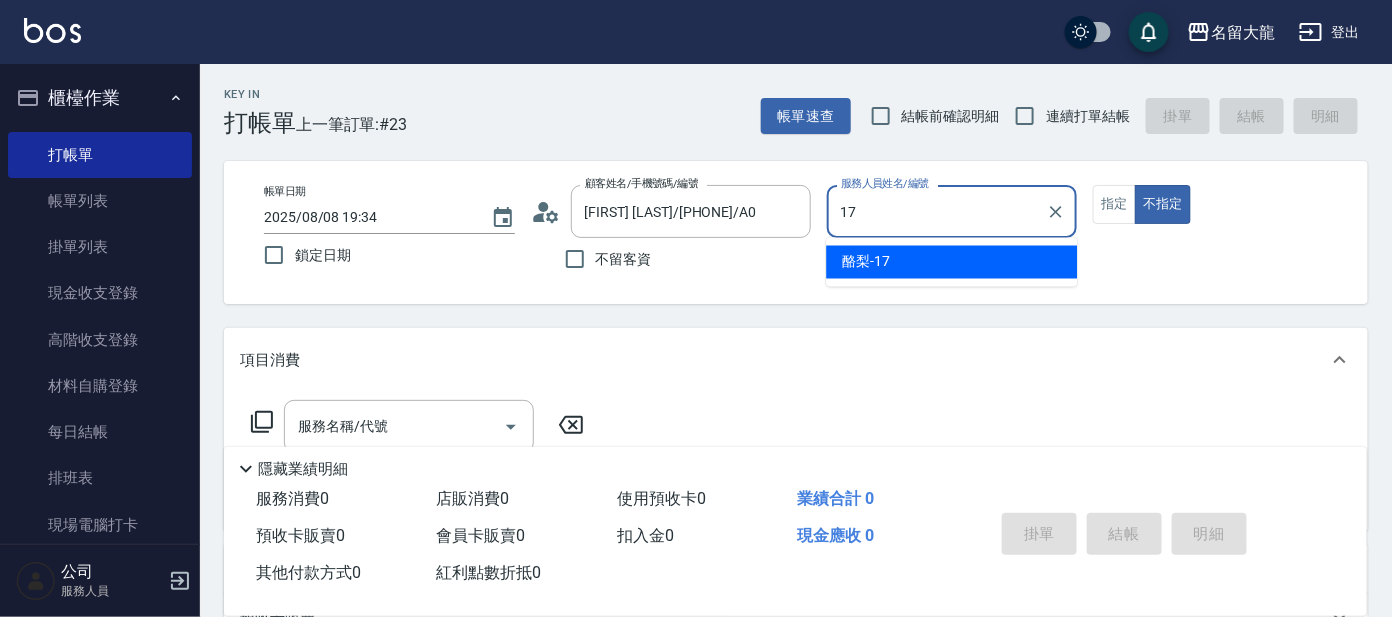 type on "酪梨-17" 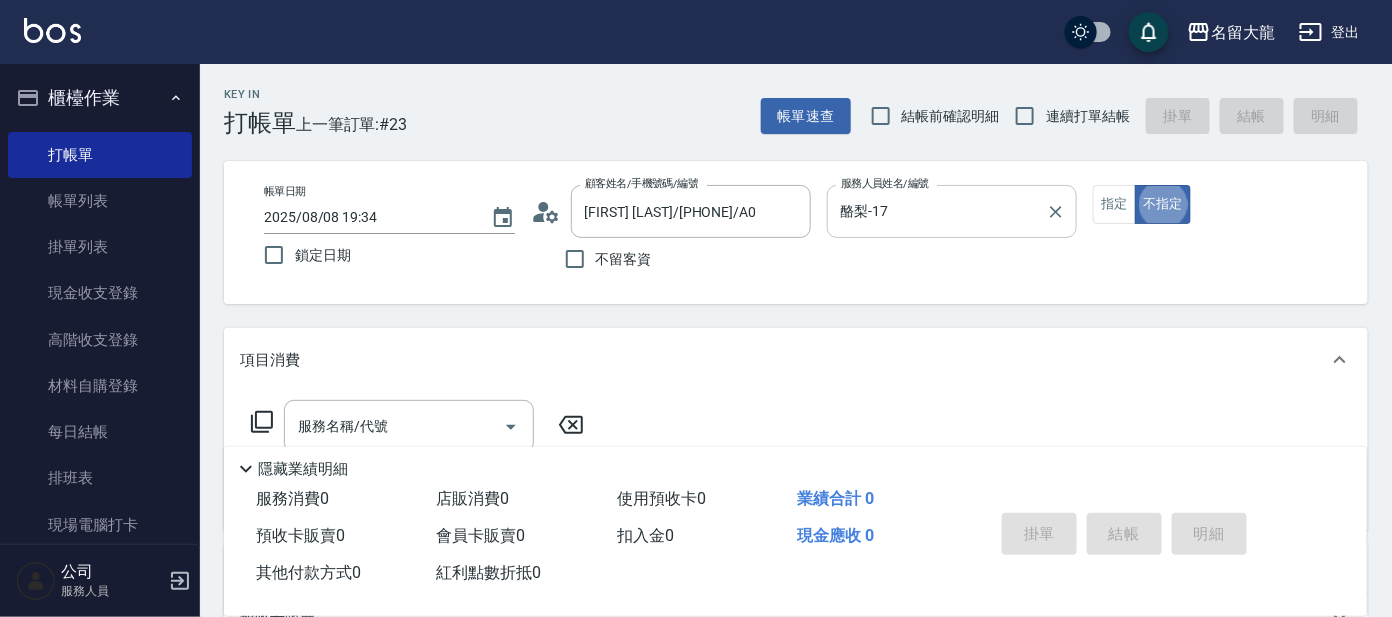 type on "false" 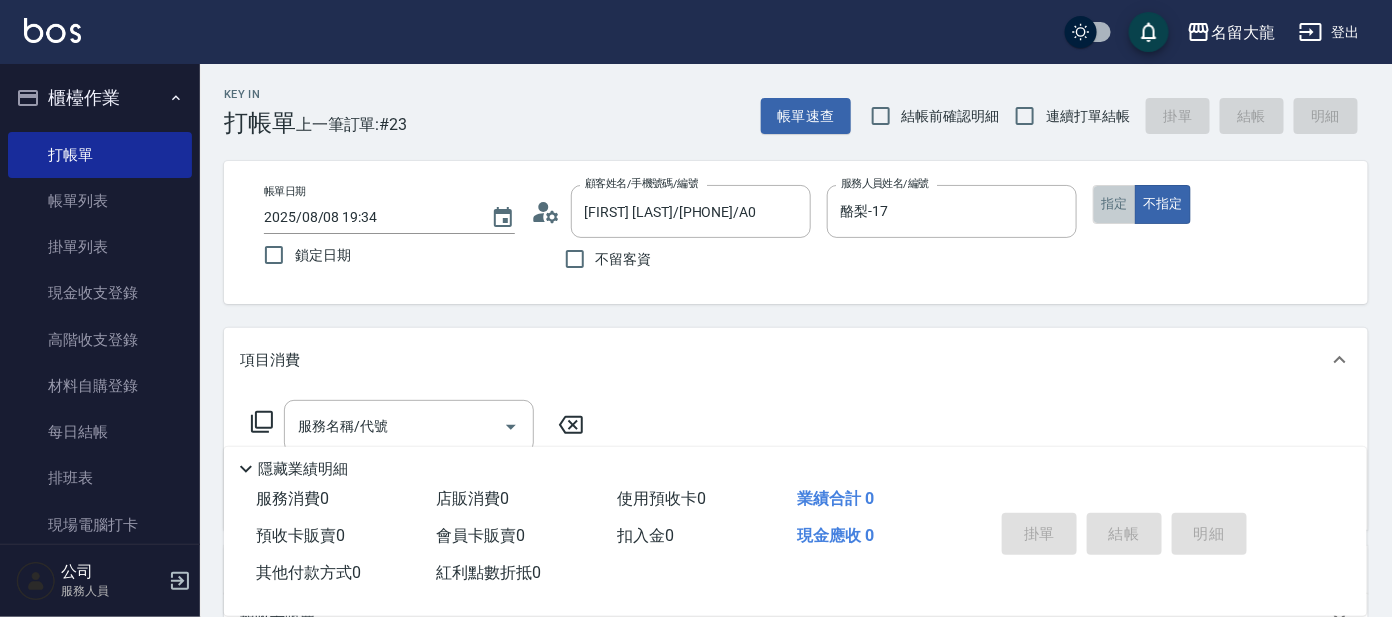click on "指定" at bounding box center [1114, 204] 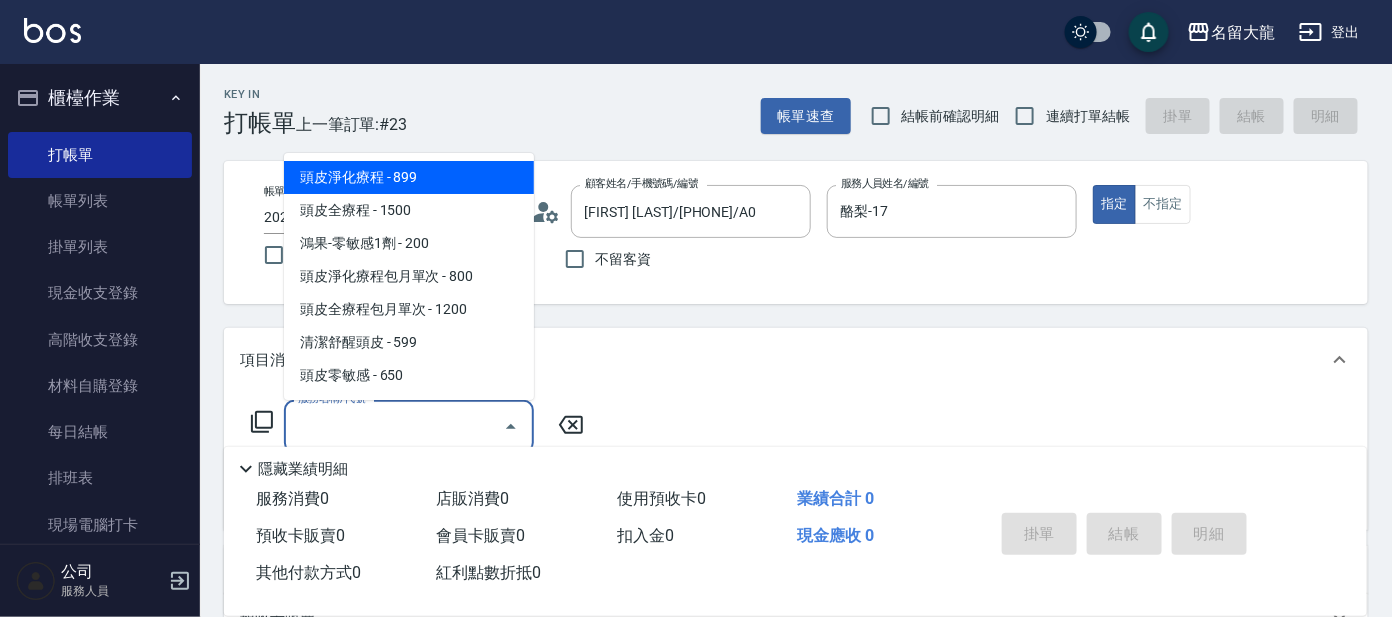 click on "服務名稱/代號" at bounding box center [394, 426] 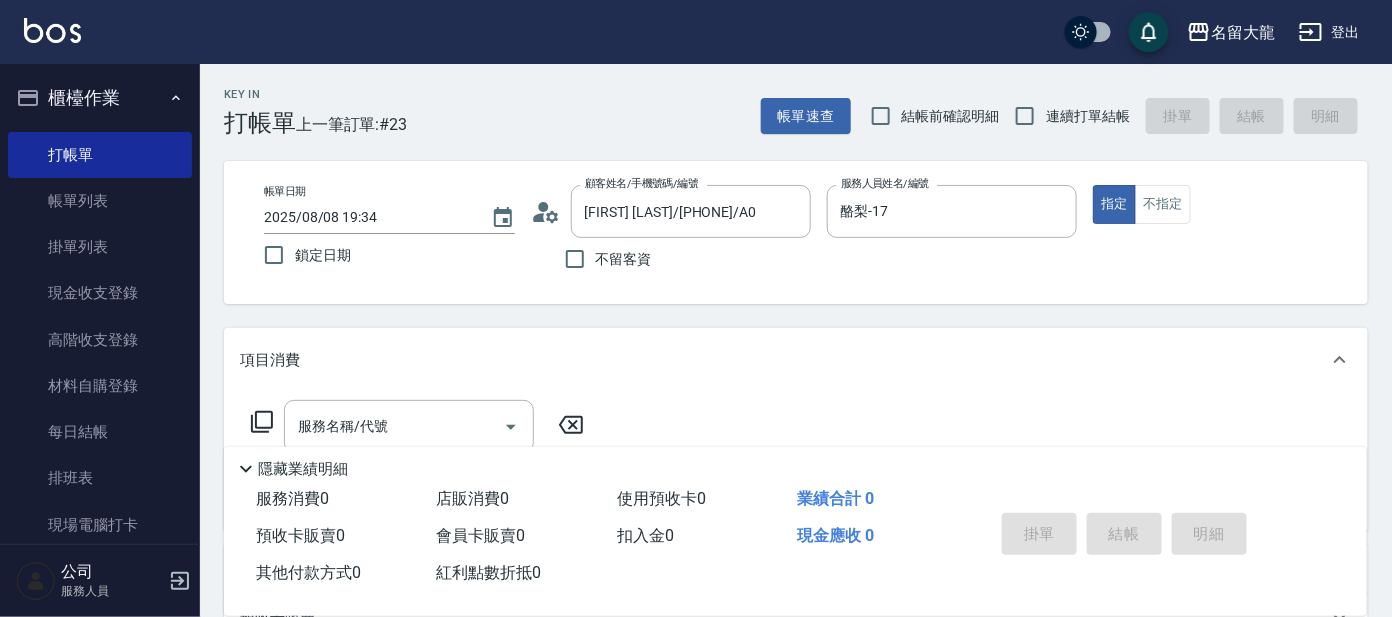 click 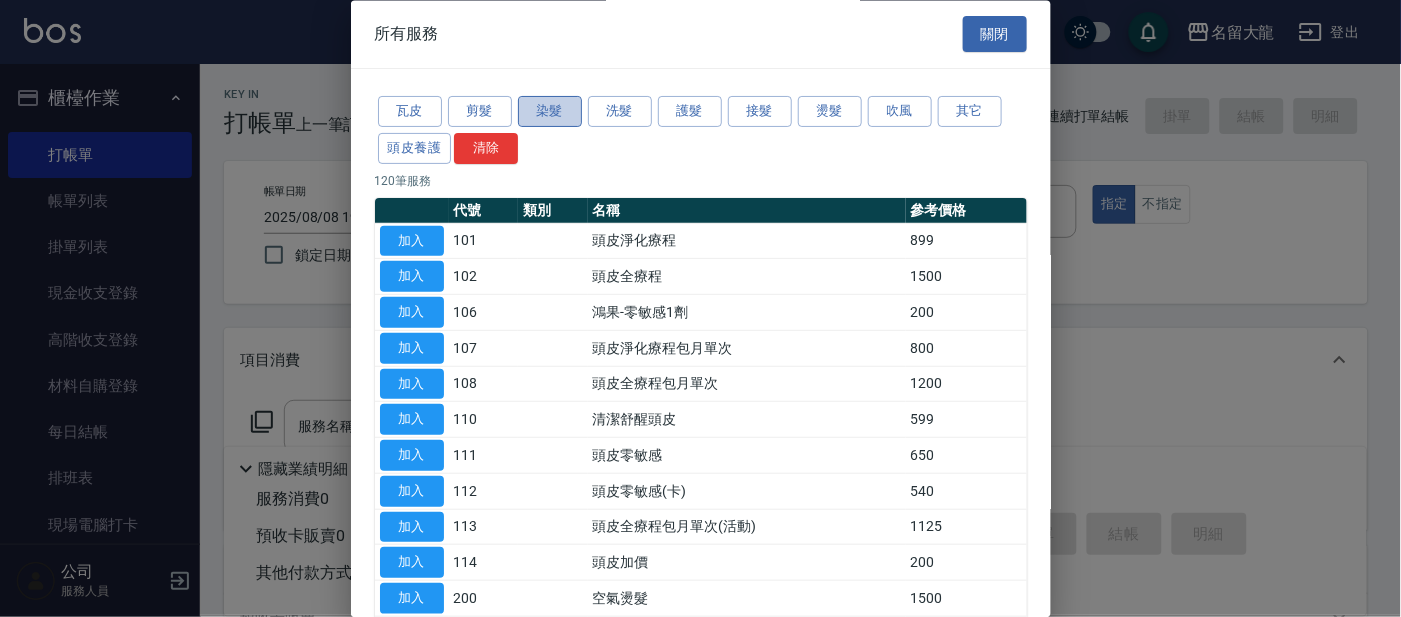 click on "染髮" at bounding box center [550, 112] 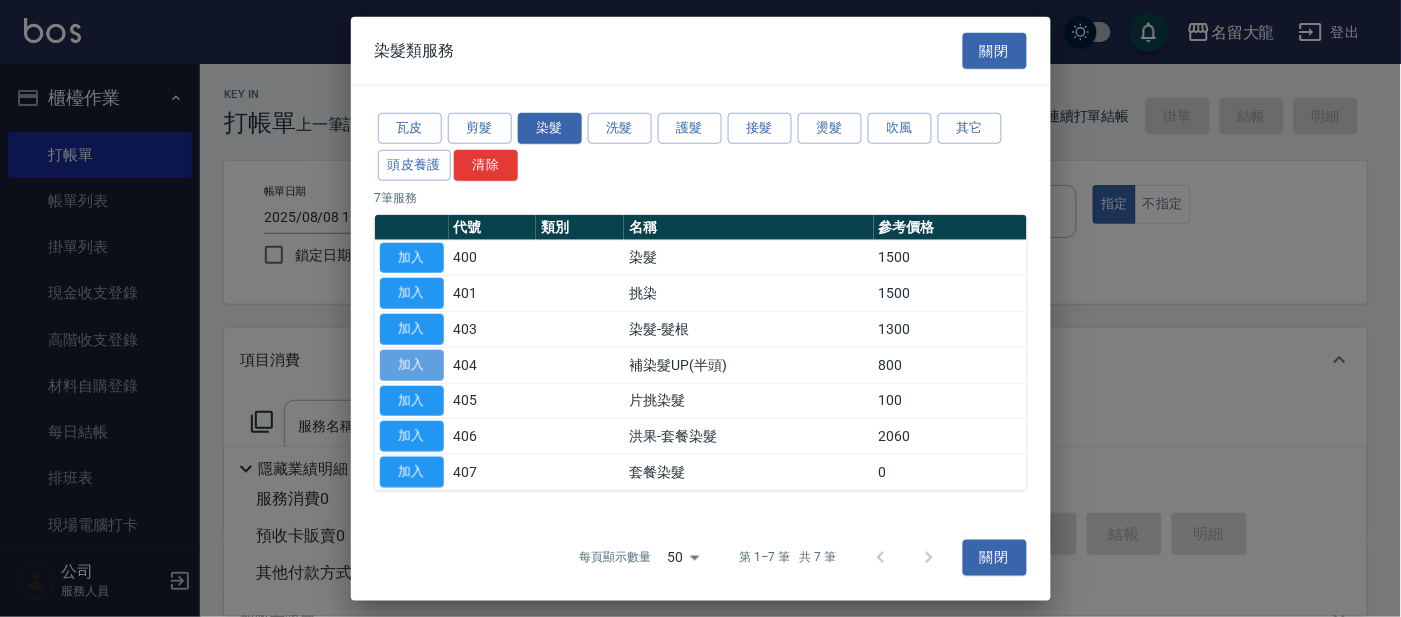 click on "加入" at bounding box center [412, 365] 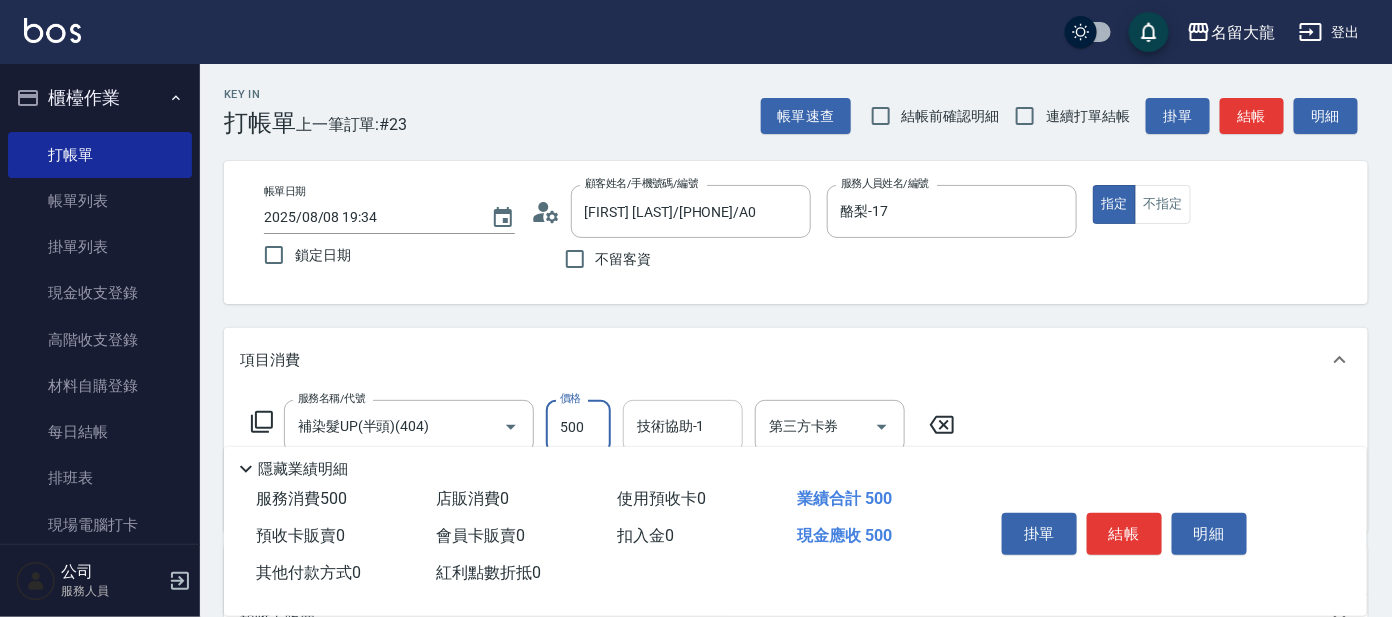 type on "500" 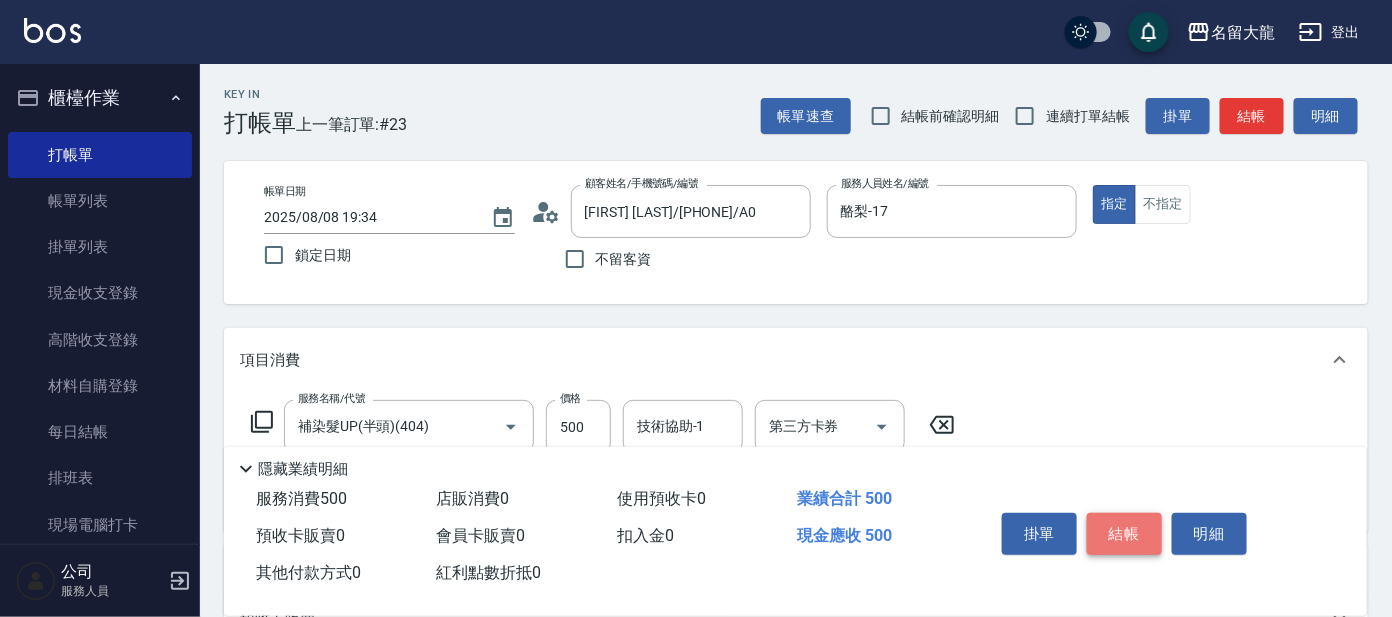 click on "結帳" at bounding box center (1124, 534) 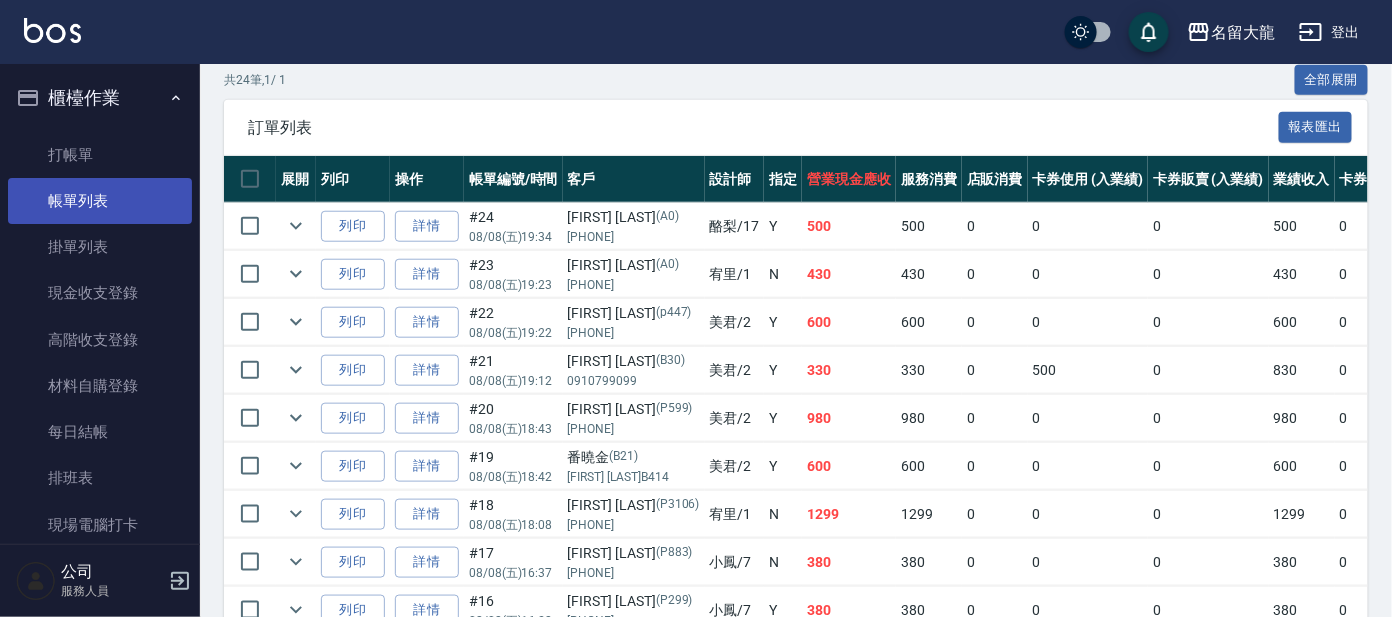 scroll, scrollTop: 499, scrollLeft: 0, axis: vertical 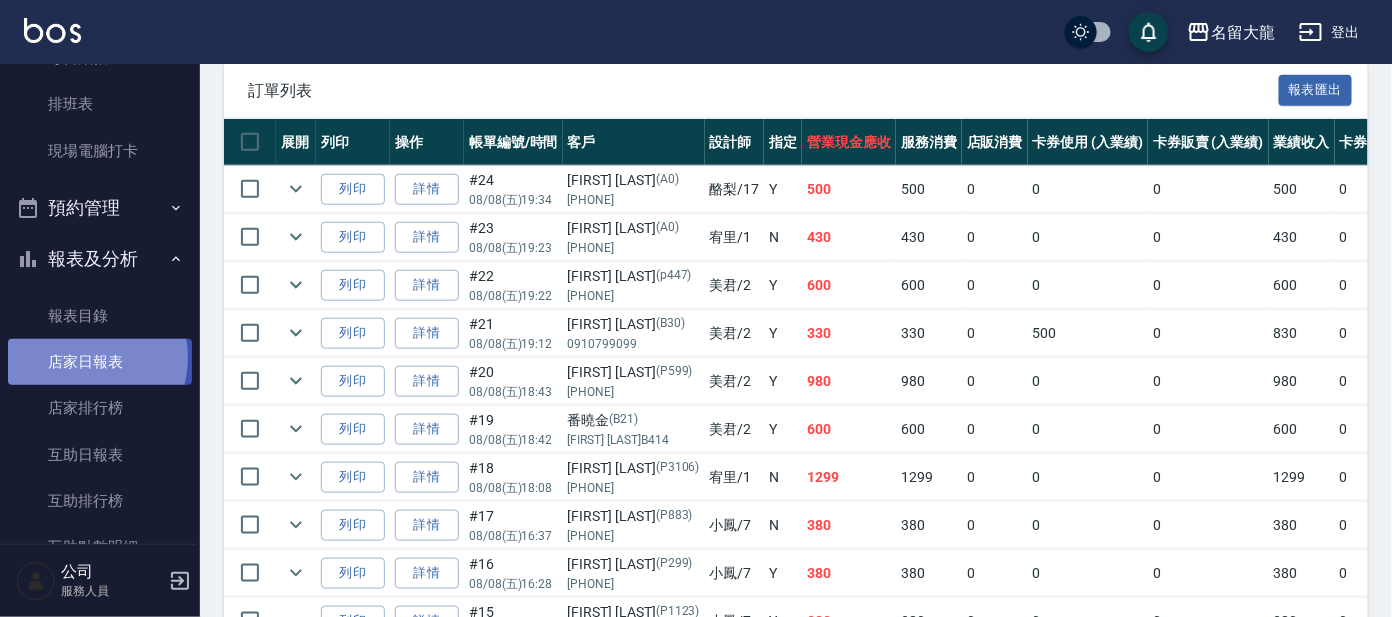 click on "店家日報表" at bounding box center (100, 362) 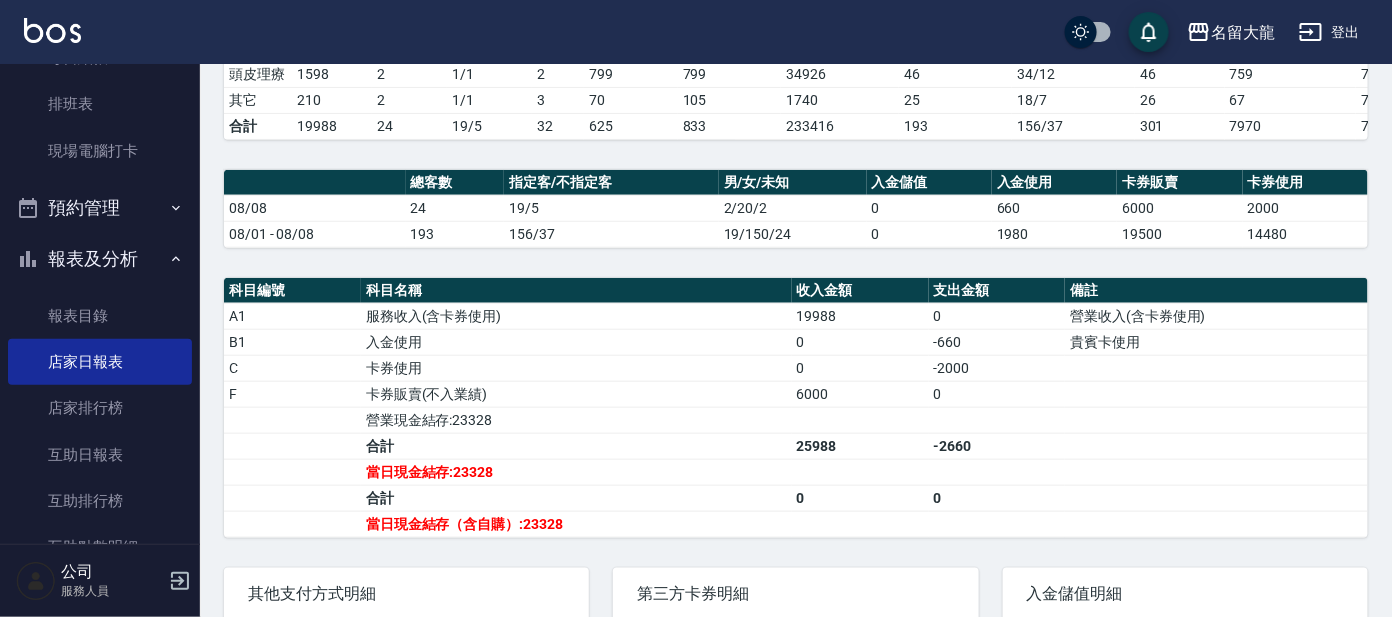 scroll, scrollTop: 499, scrollLeft: 0, axis: vertical 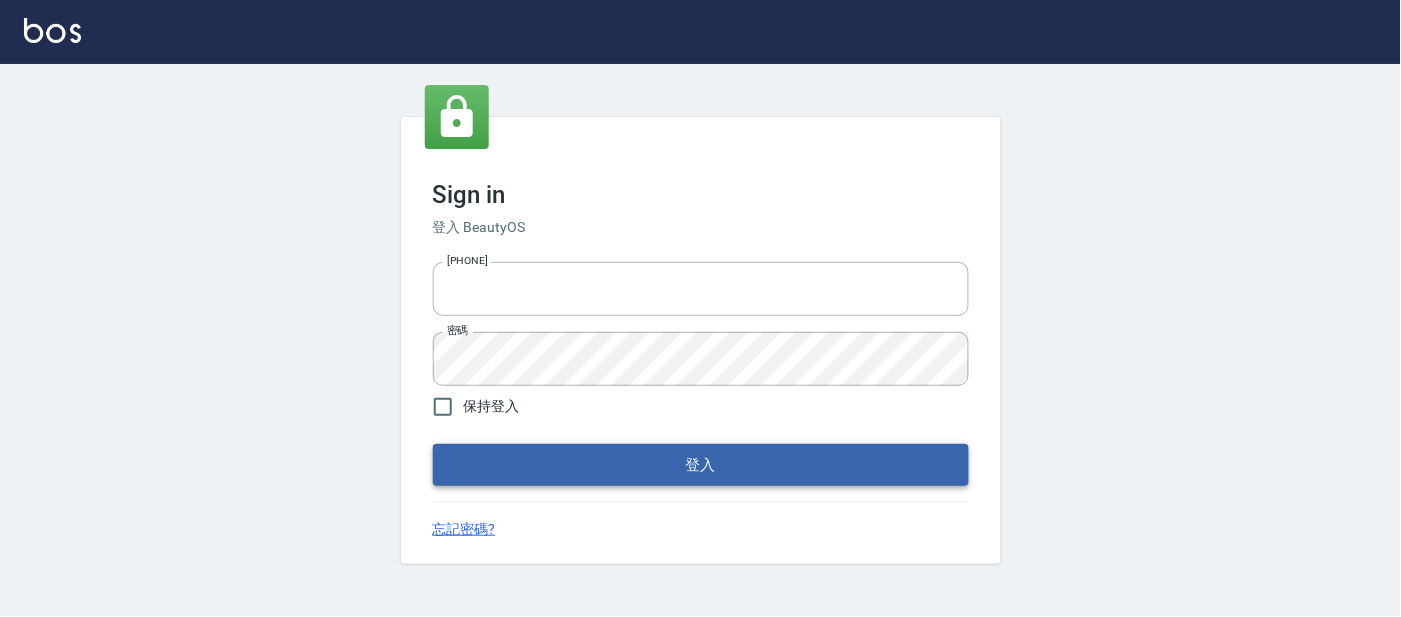 type on "25866822" 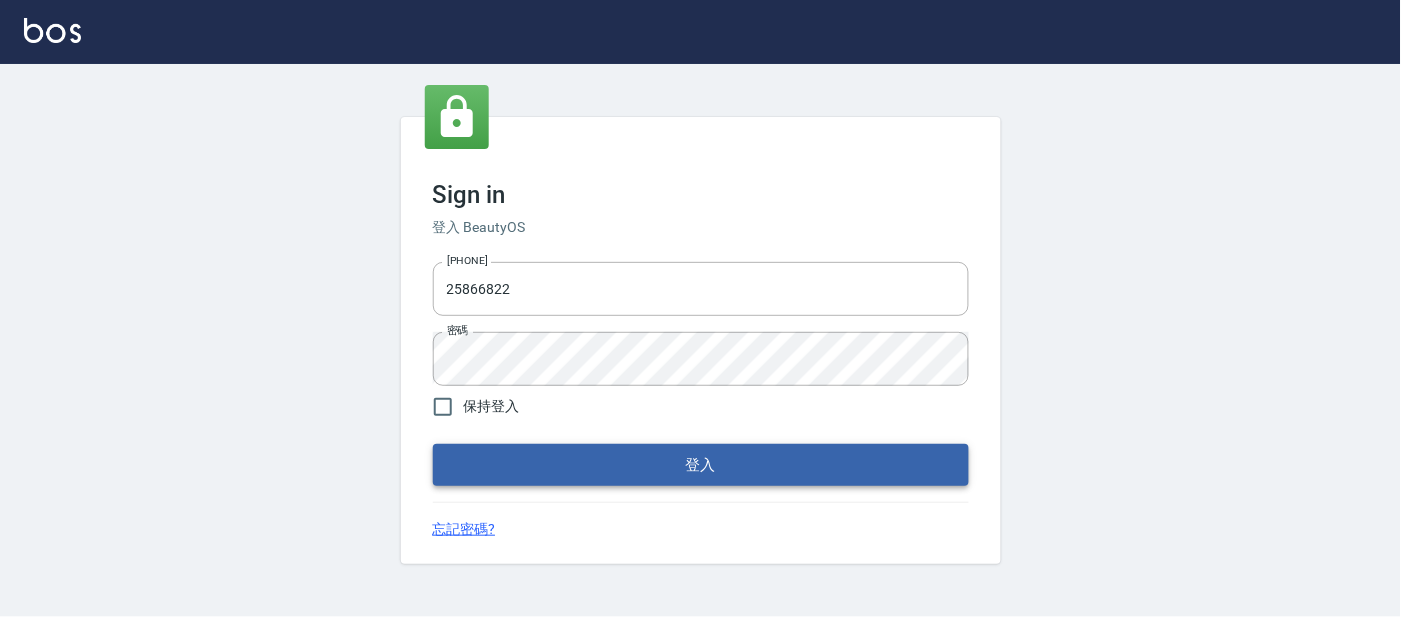 click on "登入" at bounding box center (701, 465) 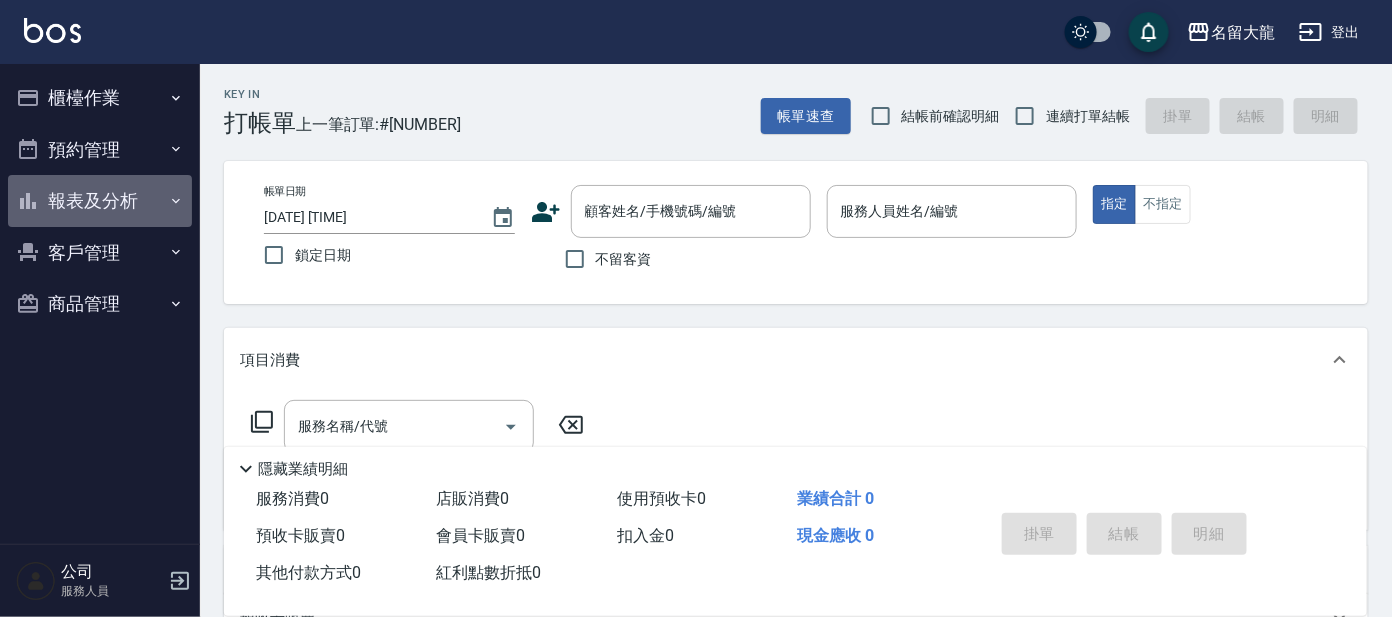 click on "報表及分析" at bounding box center (100, 201) 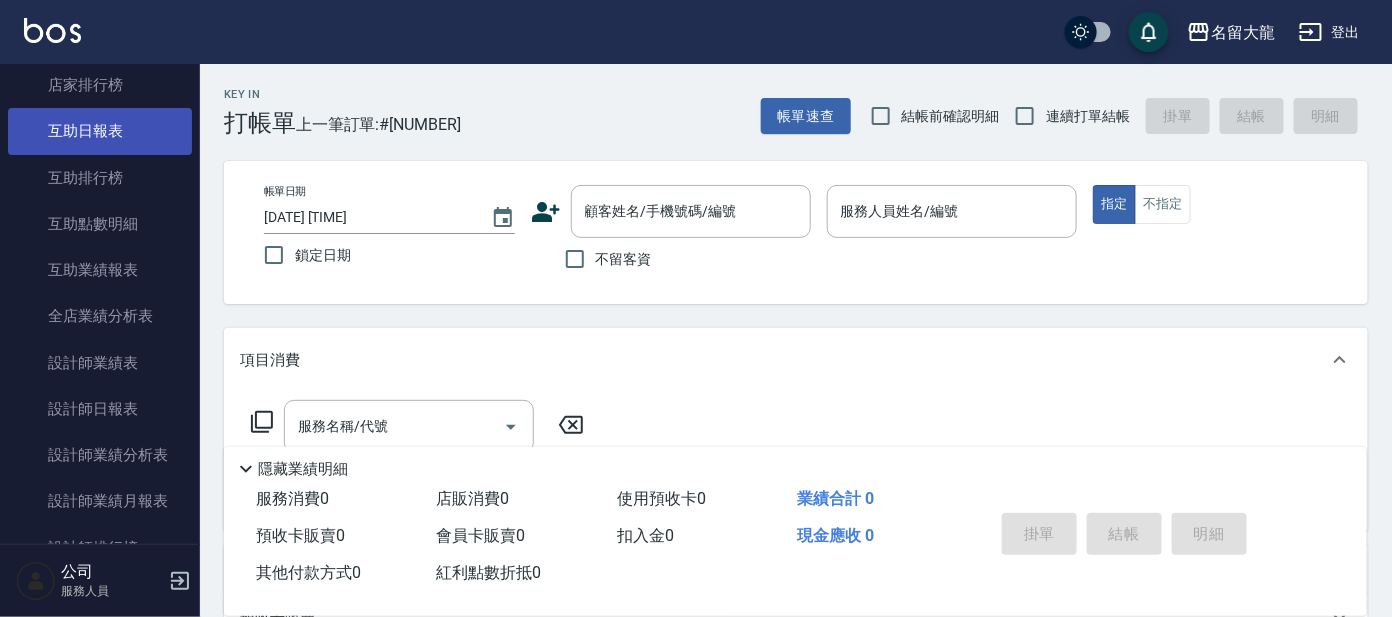 scroll, scrollTop: 282, scrollLeft: 0, axis: vertical 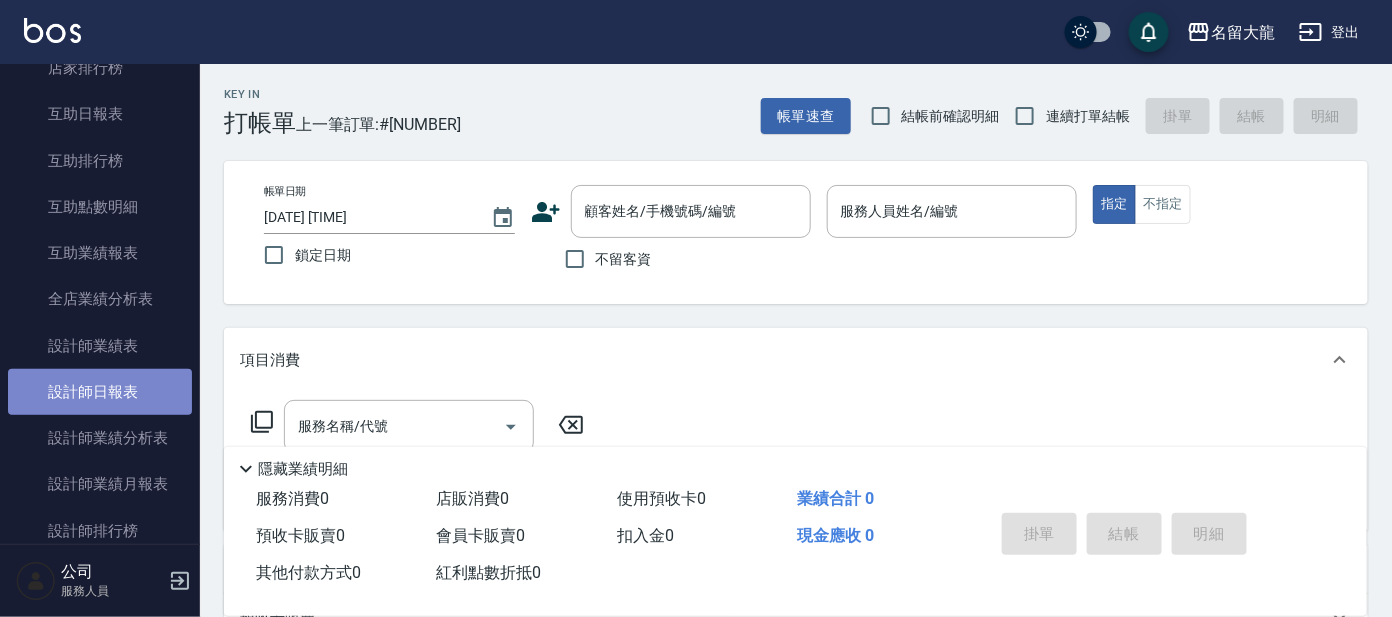 click on "設計師日報表" at bounding box center [100, 392] 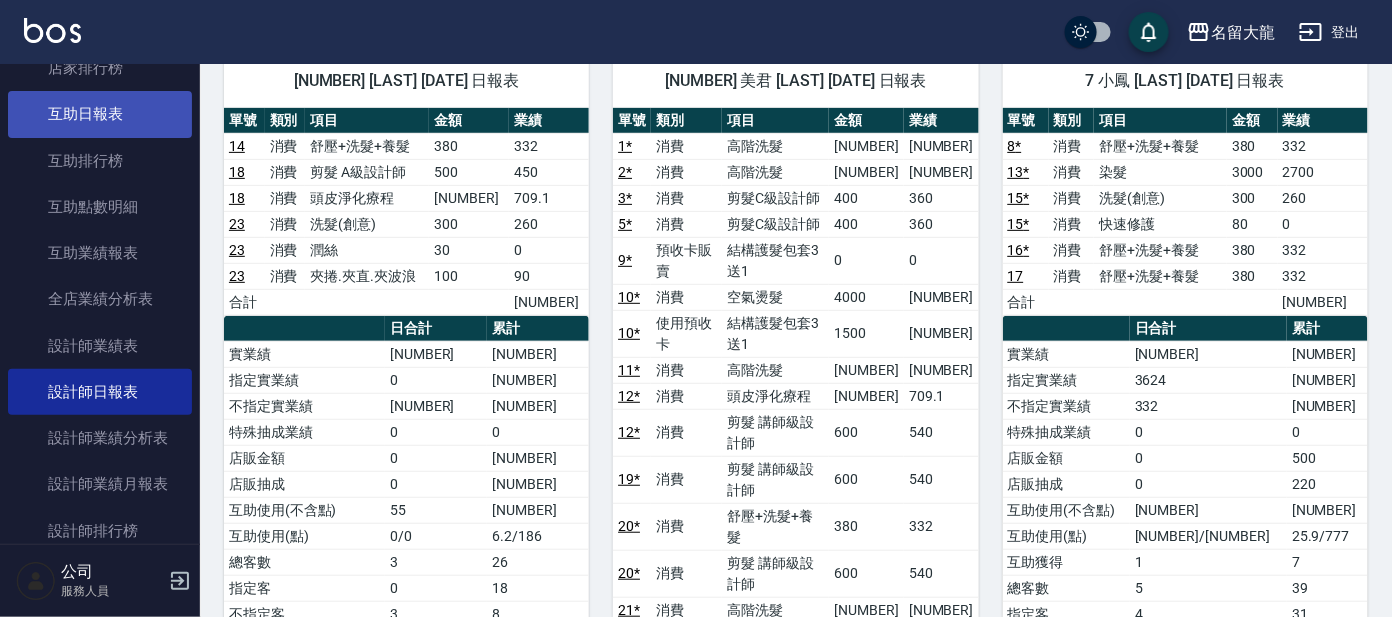 scroll, scrollTop: 124, scrollLeft: 0, axis: vertical 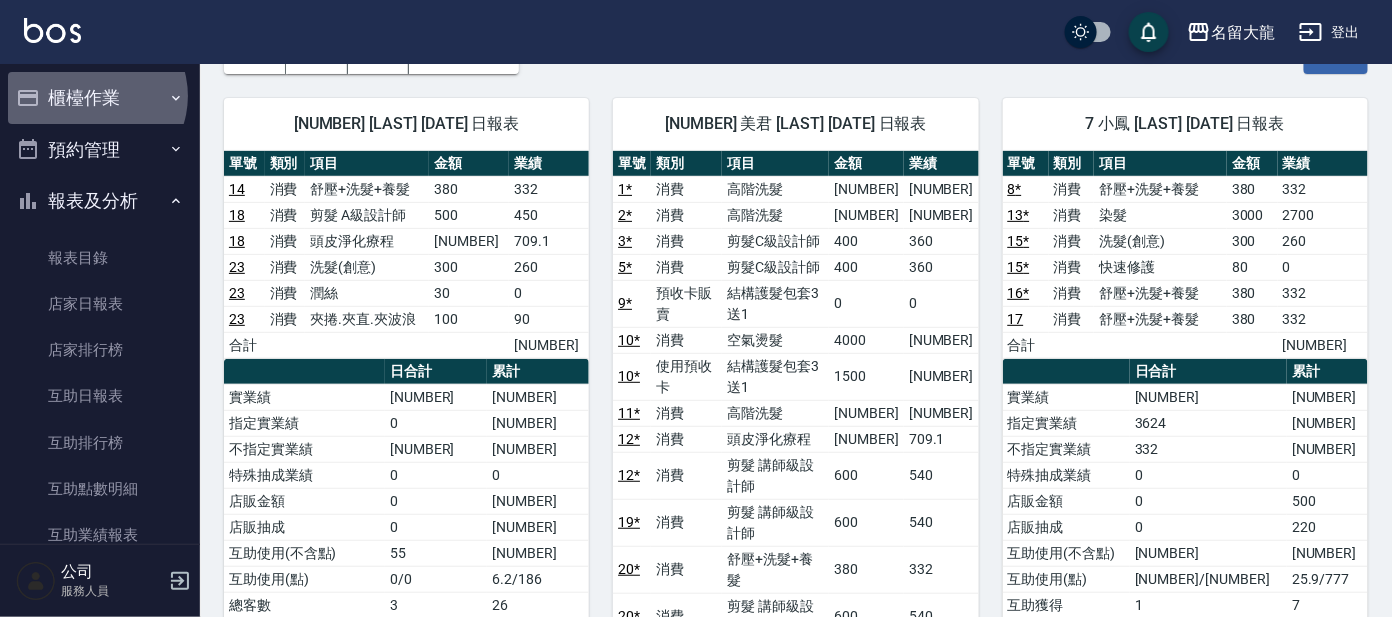 click on "櫃檯作業" at bounding box center [100, 98] 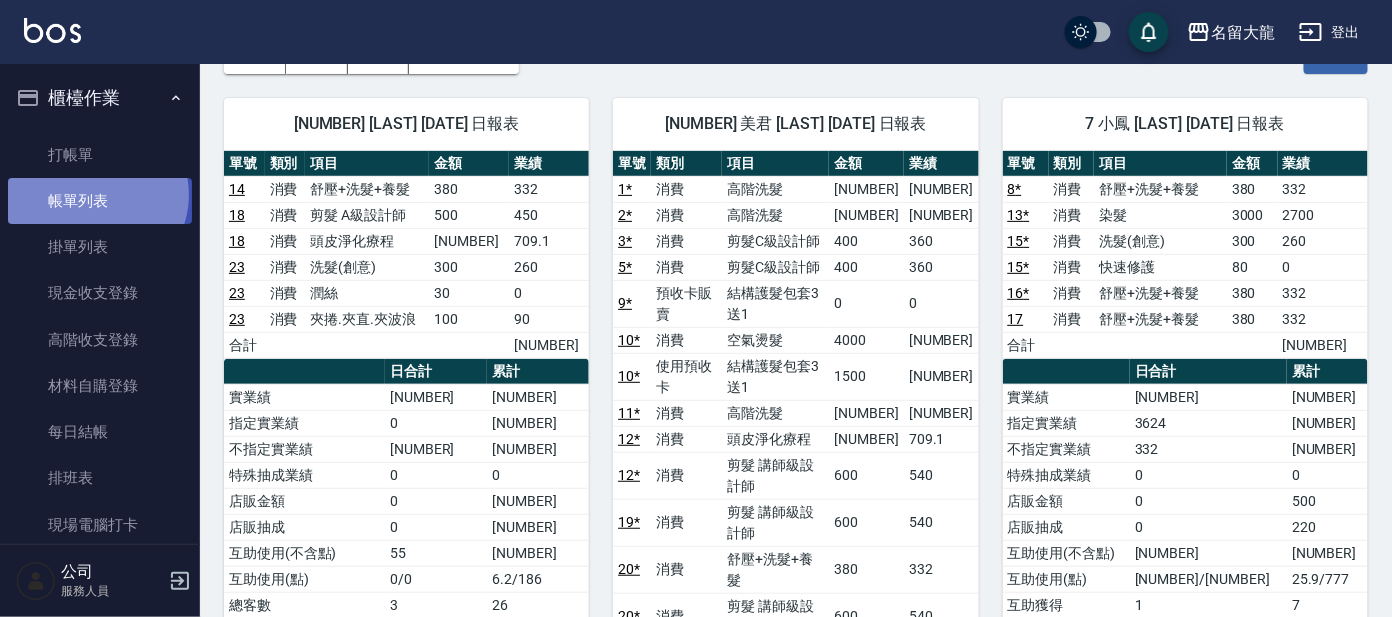 click on "帳單列表" at bounding box center (100, 201) 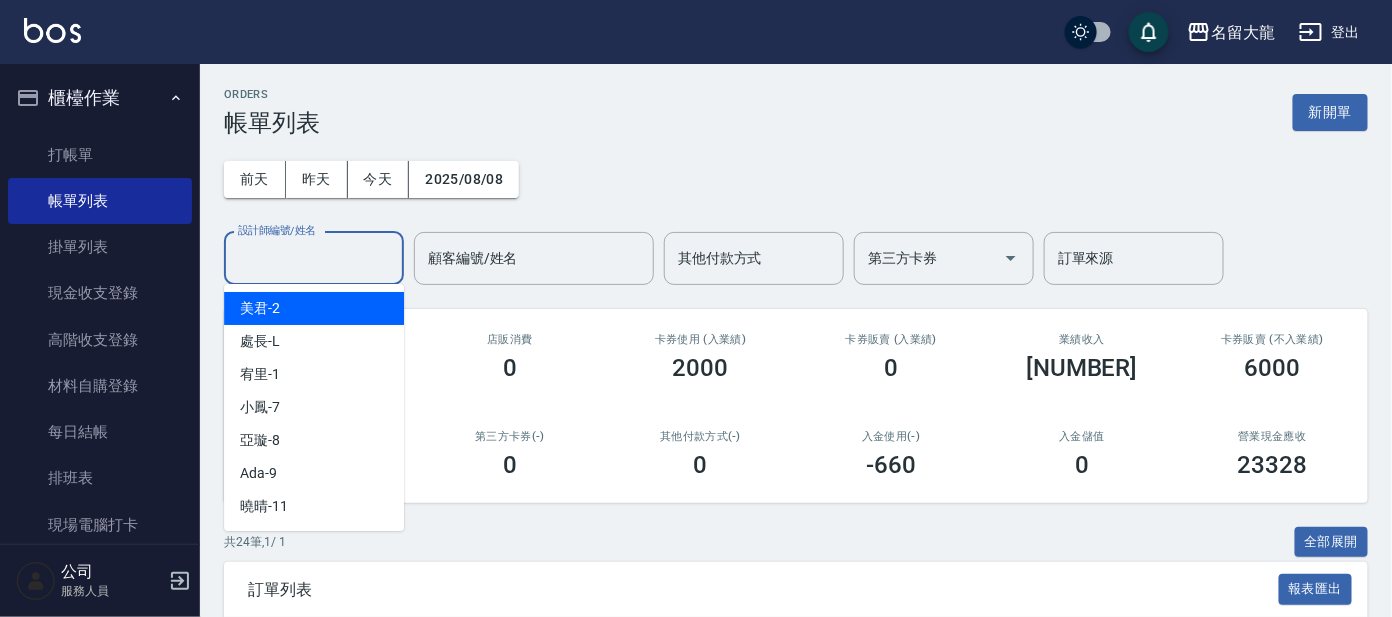 click on "設計師編號/姓名" at bounding box center [314, 258] 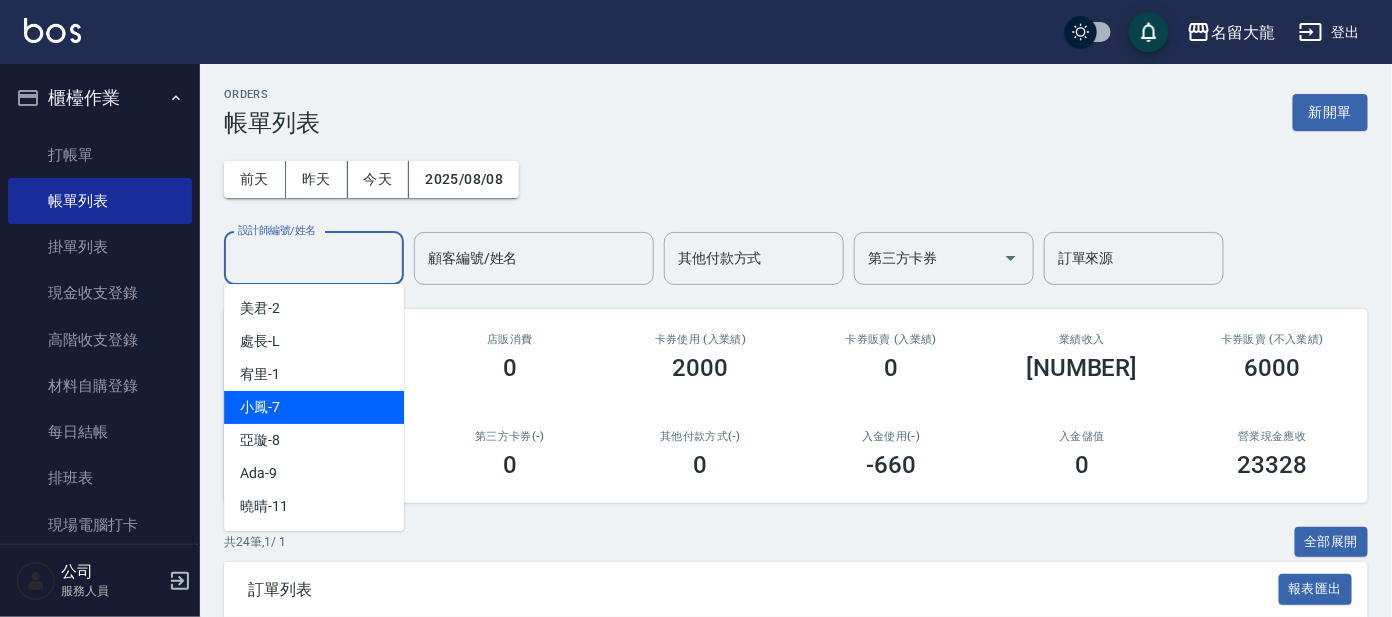 click on "小鳳 -7" at bounding box center [260, 407] 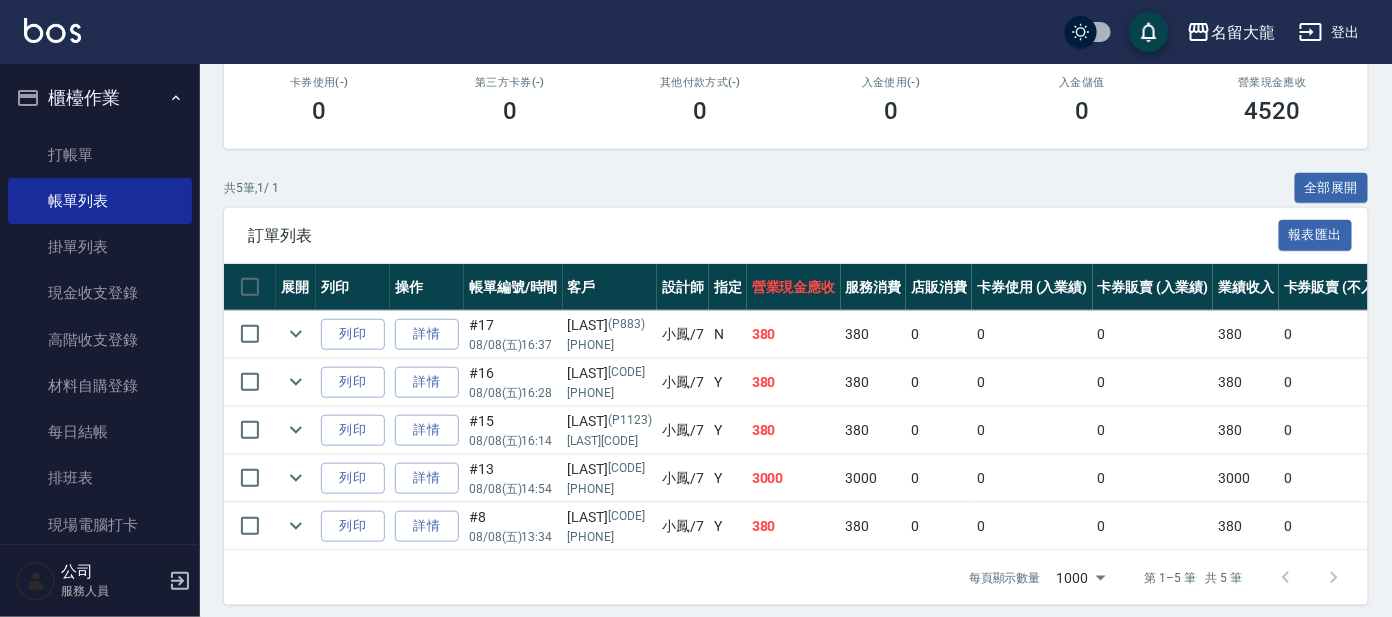 scroll, scrollTop: 374, scrollLeft: 0, axis: vertical 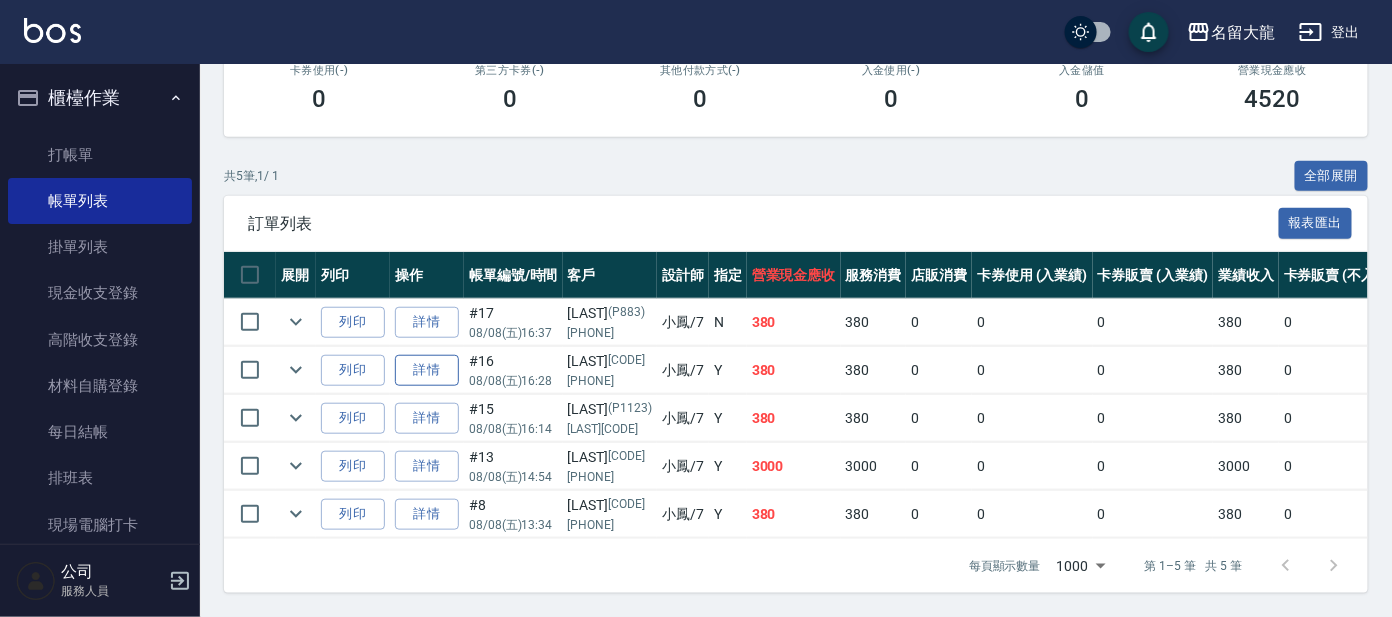 click on "詳情" at bounding box center (427, 370) 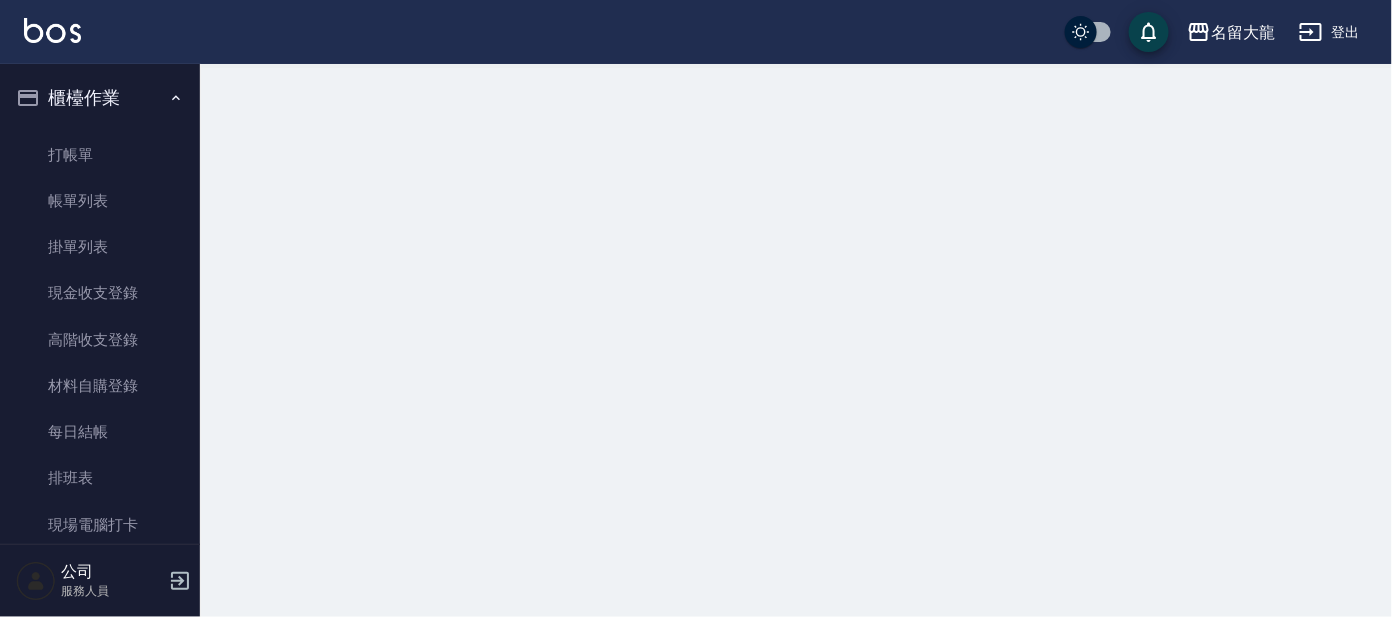 scroll, scrollTop: 0, scrollLeft: 0, axis: both 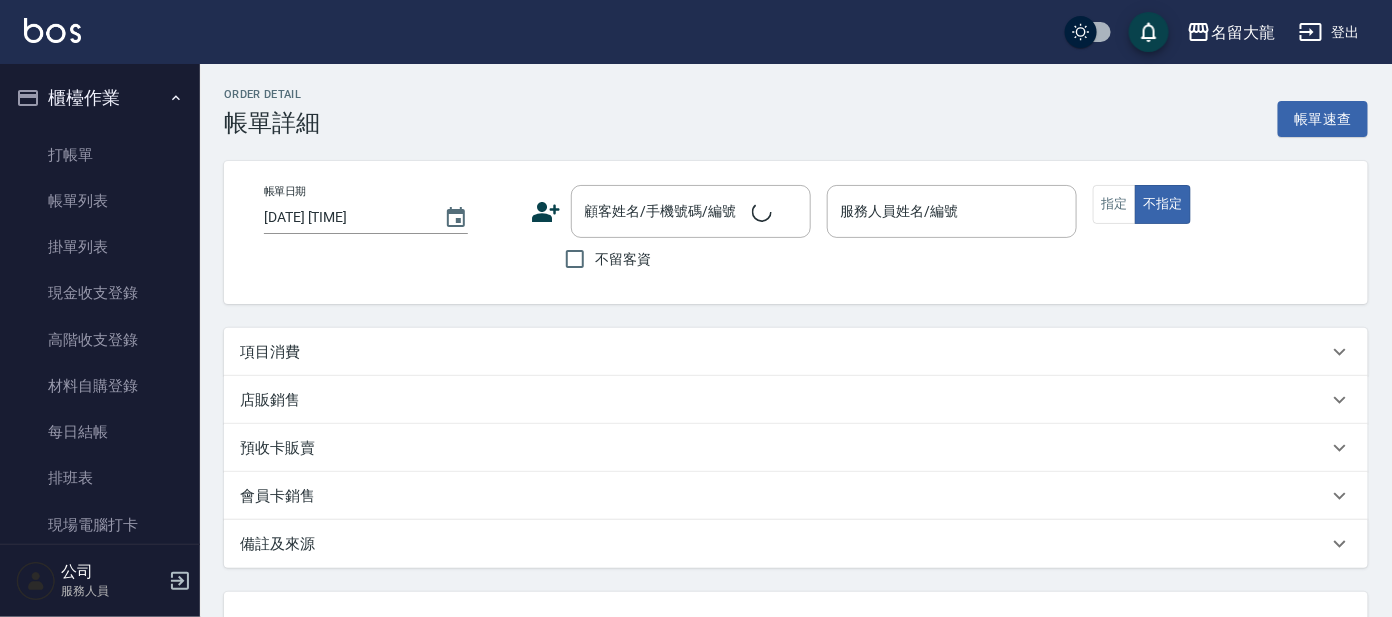 type on "2025/08/08 16:28" 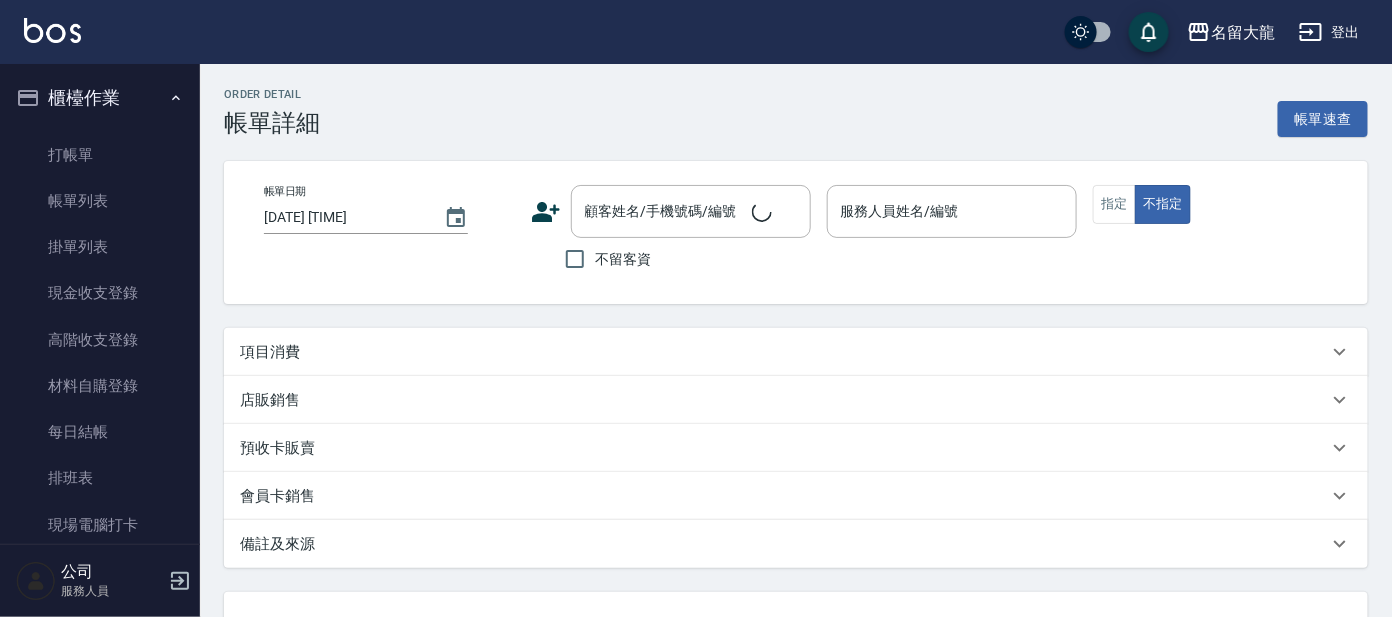 type on "小鳳-7" 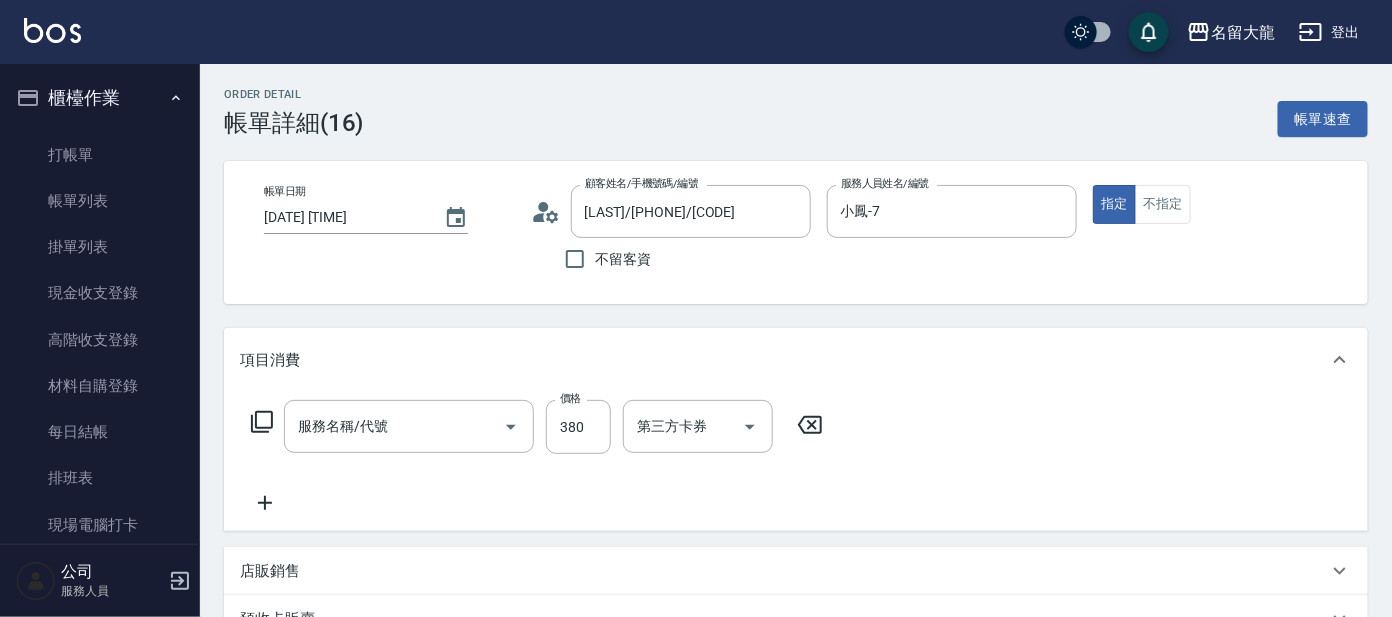 type on "[FIRST] [LAST]/[PHONE]/P299" 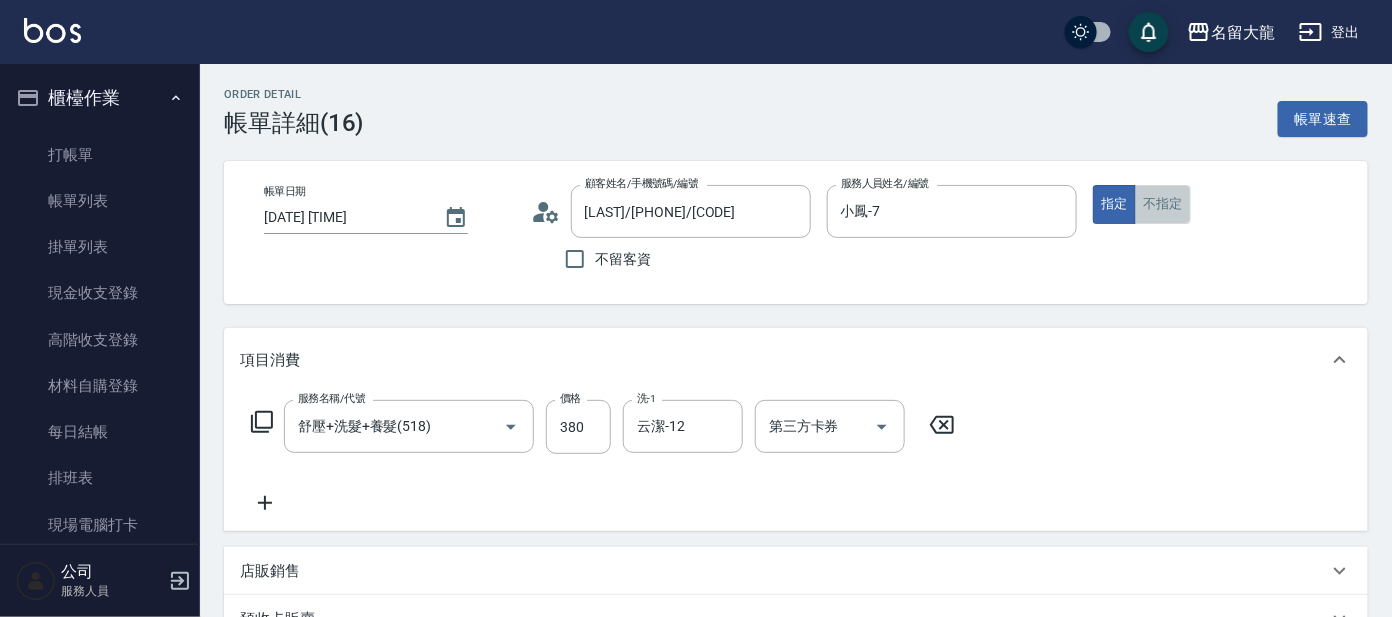 click on "不指定" at bounding box center (1163, 204) 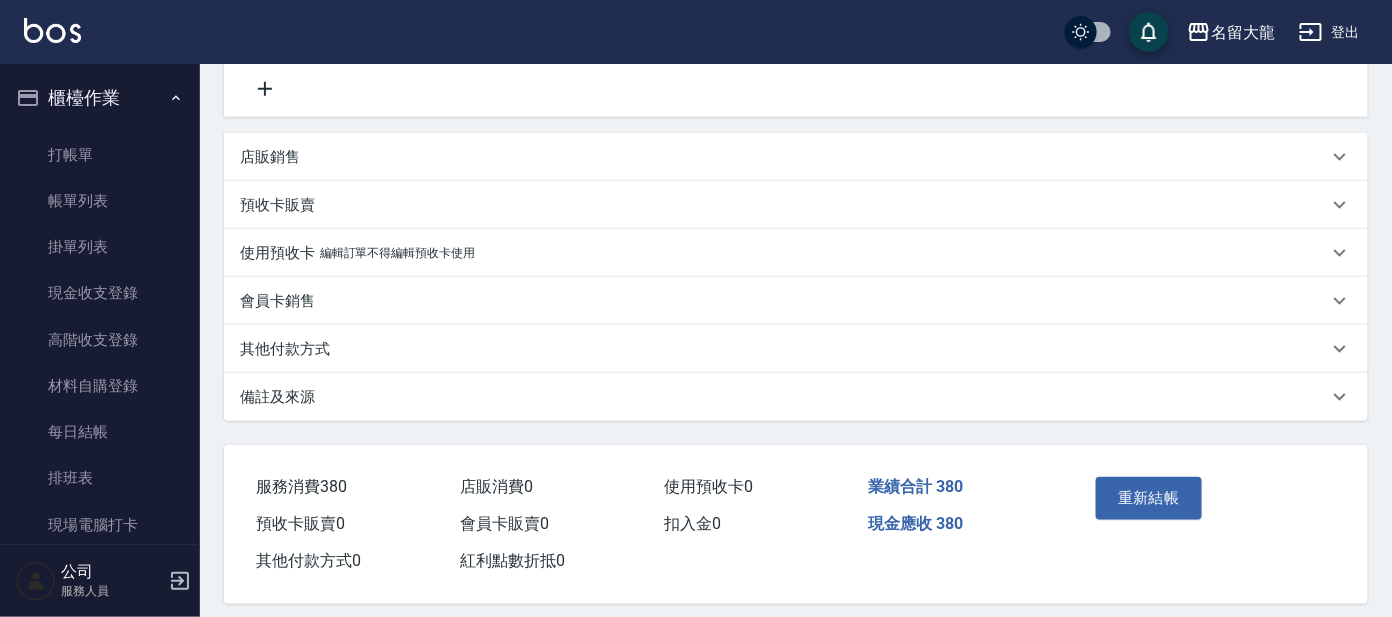 scroll, scrollTop: 428, scrollLeft: 0, axis: vertical 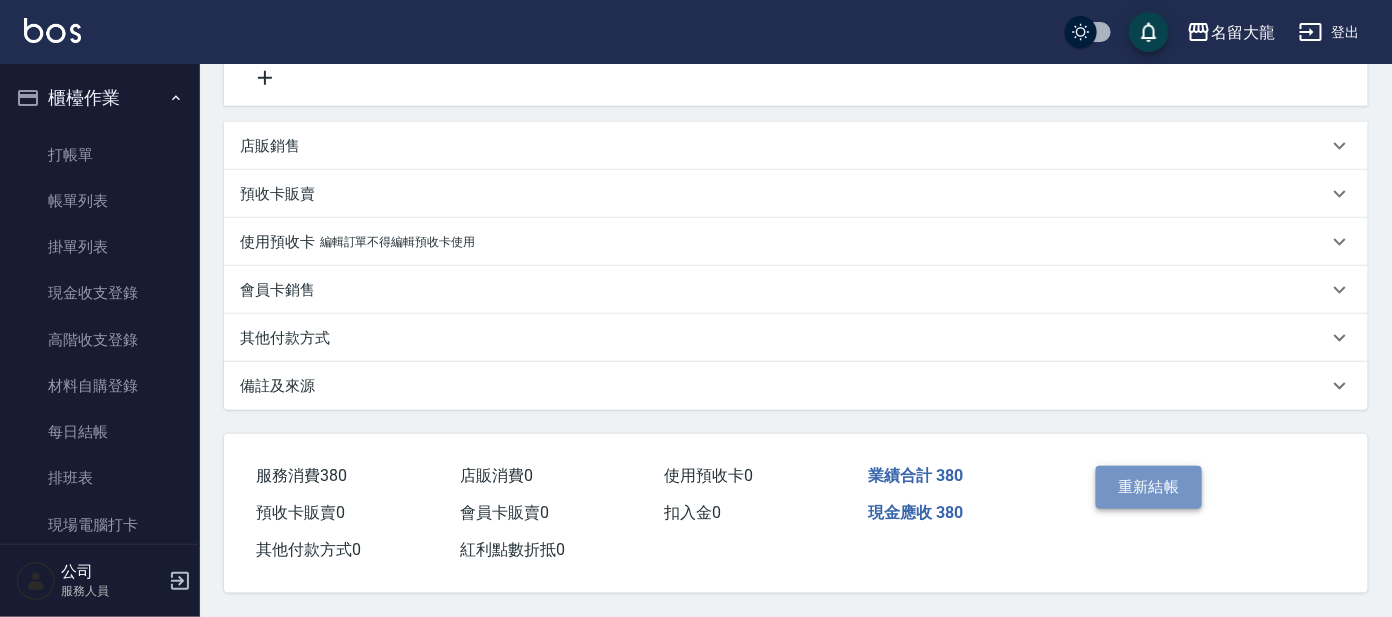 click on "重新結帳" at bounding box center [1149, 487] 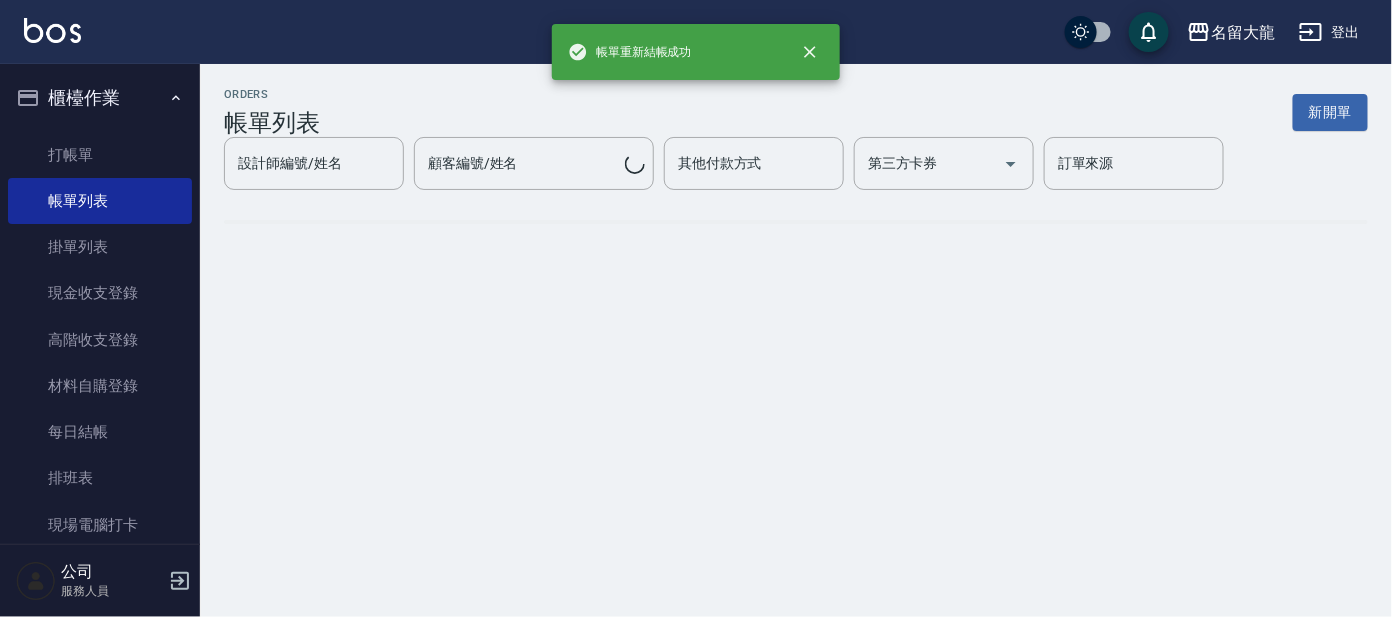 scroll, scrollTop: 0, scrollLeft: 0, axis: both 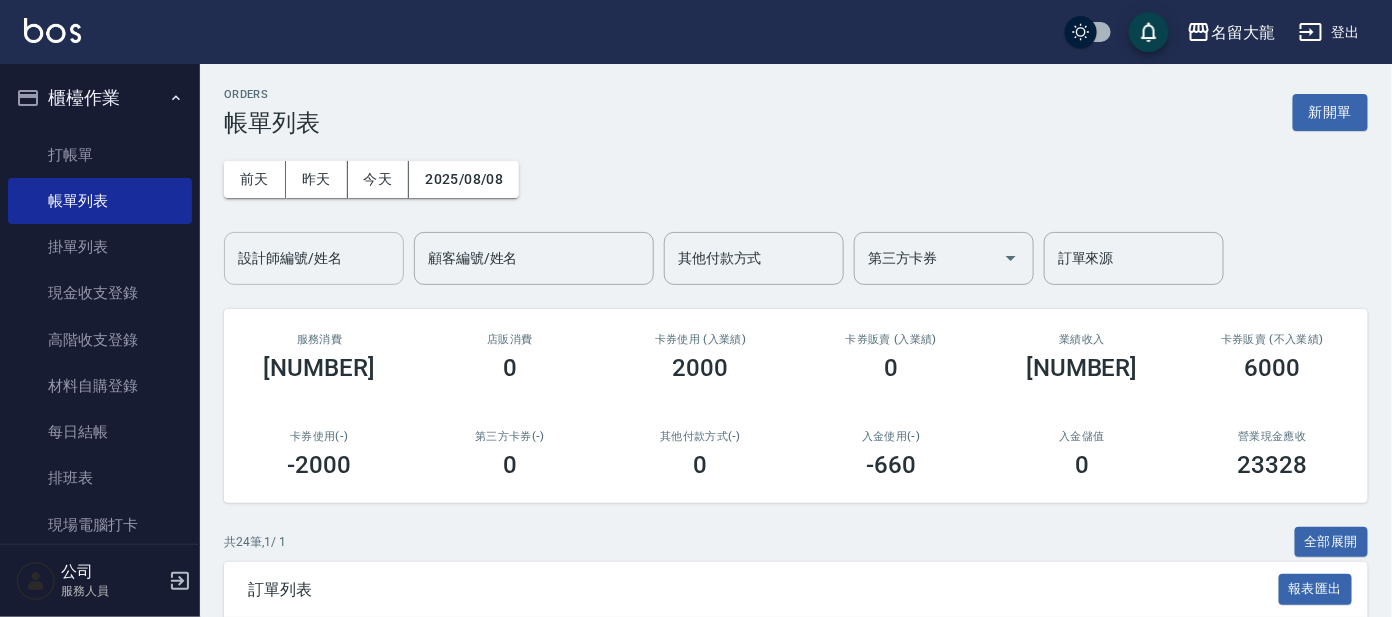 click on "設計師編號/姓名" at bounding box center [314, 258] 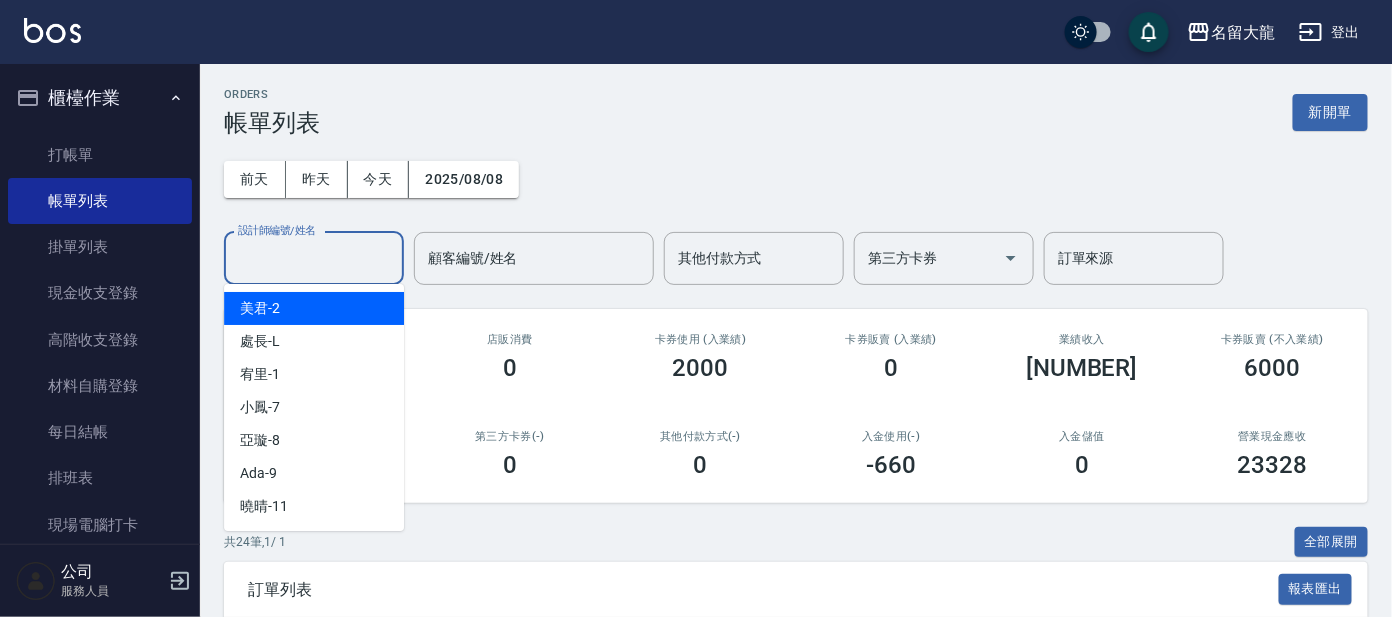 click on "美君 -2" at bounding box center (314, 308) 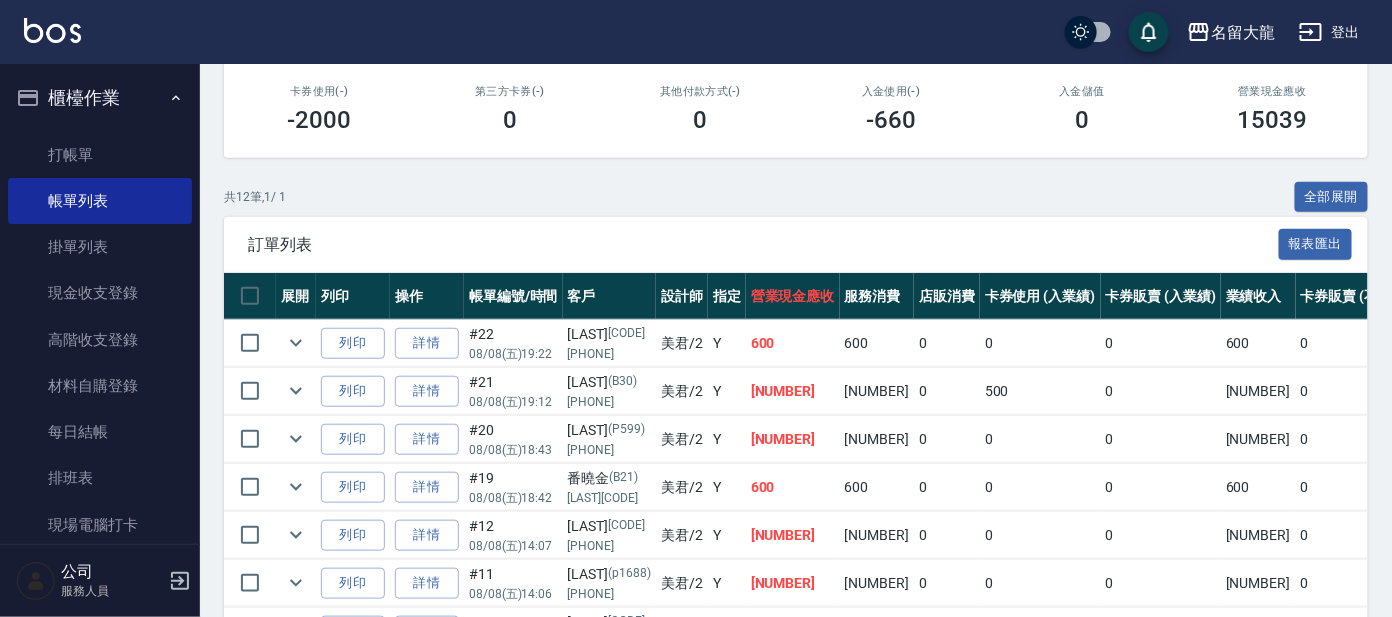 scroll, scrollTop: 720, scrollLeft: 0, axis: vertical 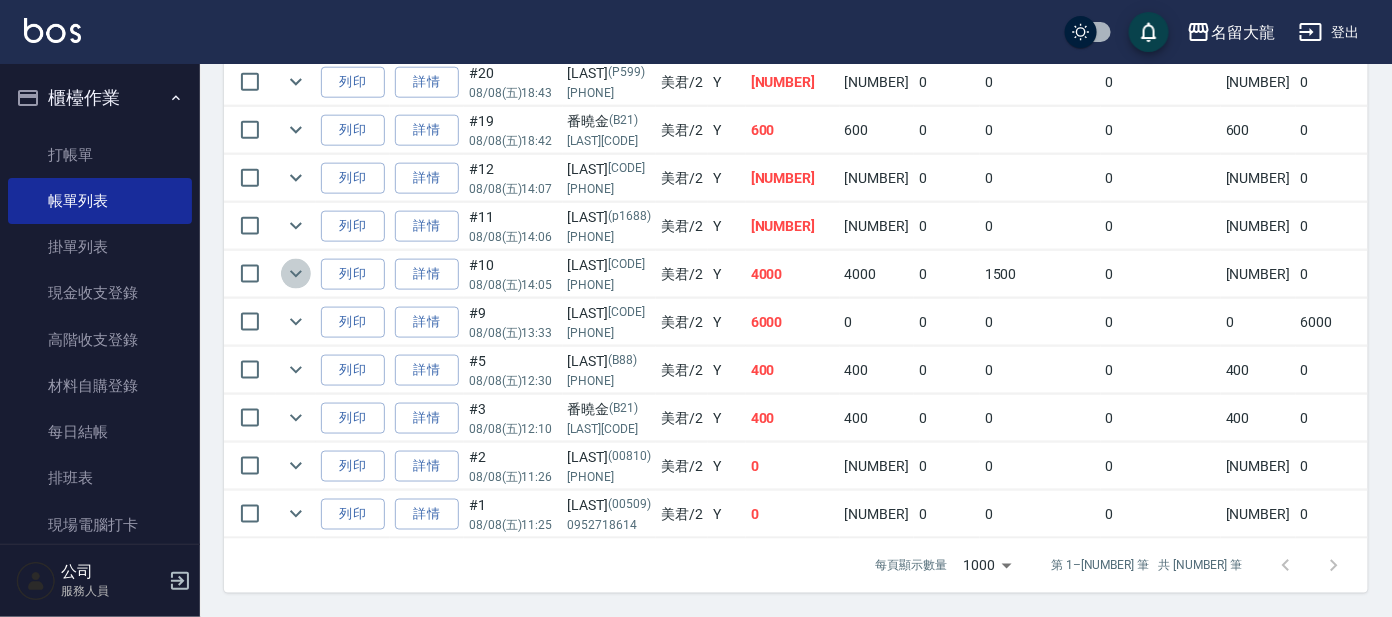 click 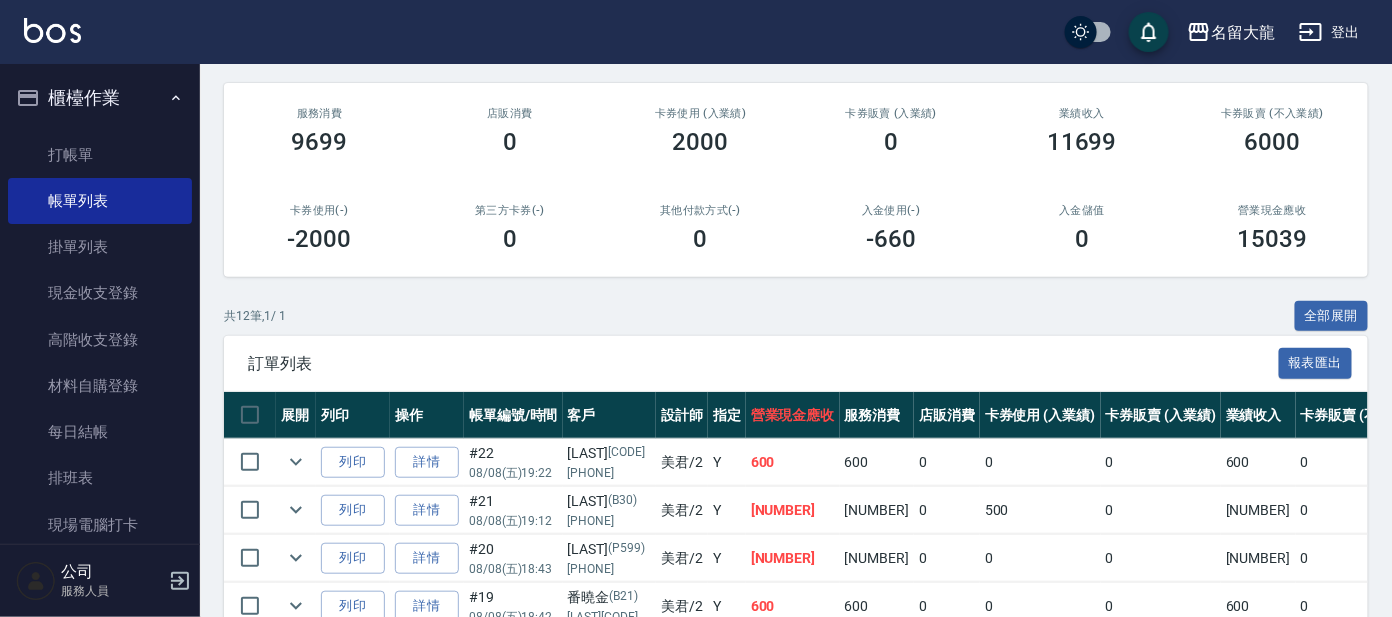 scroll, scrollTop: 220, scrollLeft: 0, axis: vertical 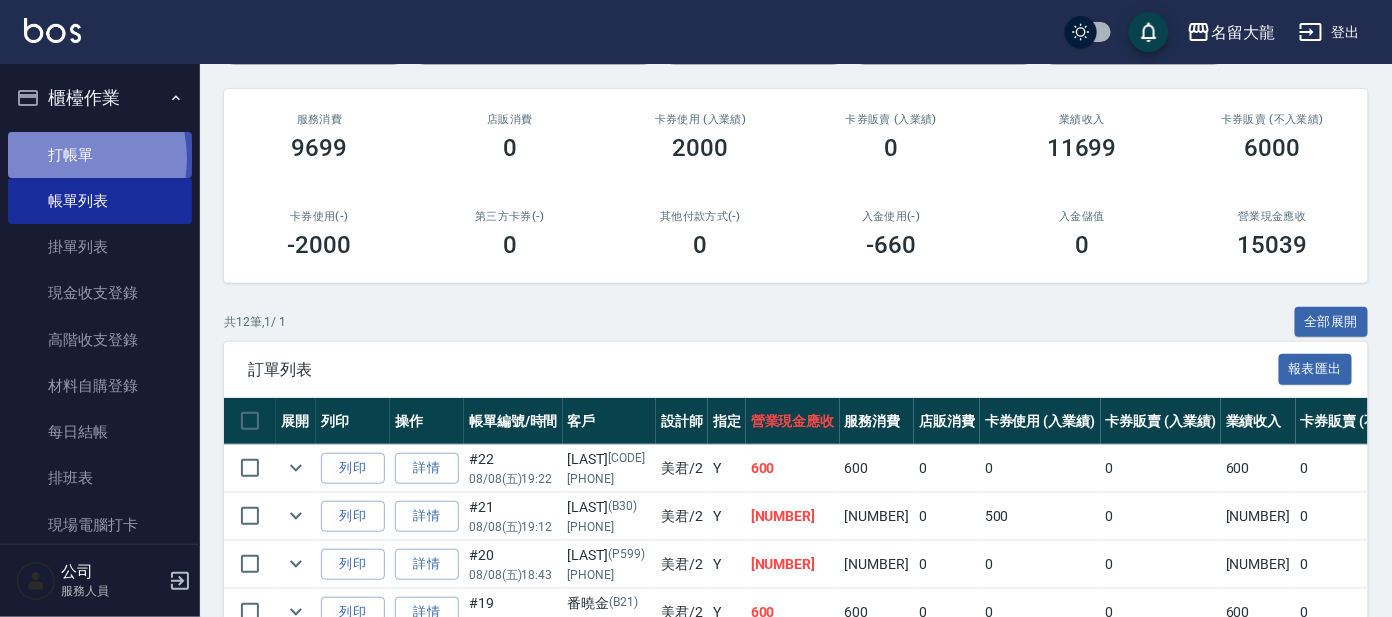 click on "打帳單" at bounding box center (100, 155) 